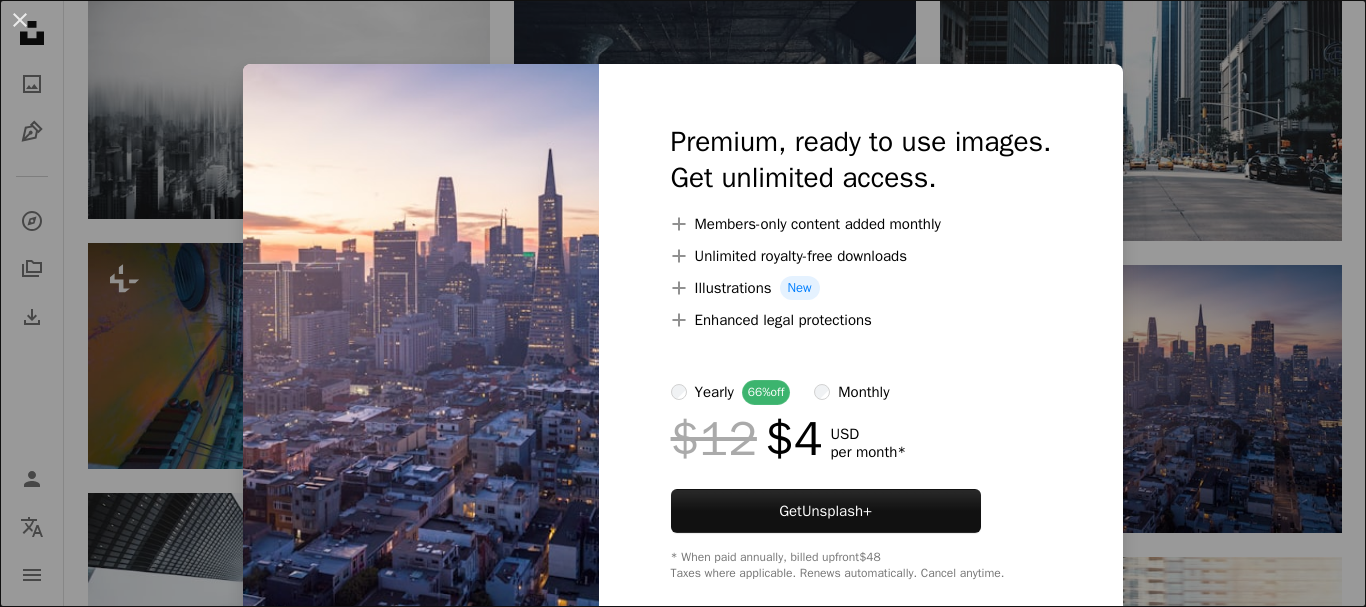 scroll, scrollTop: 1400, scrollLeft: 0, axis: vertical 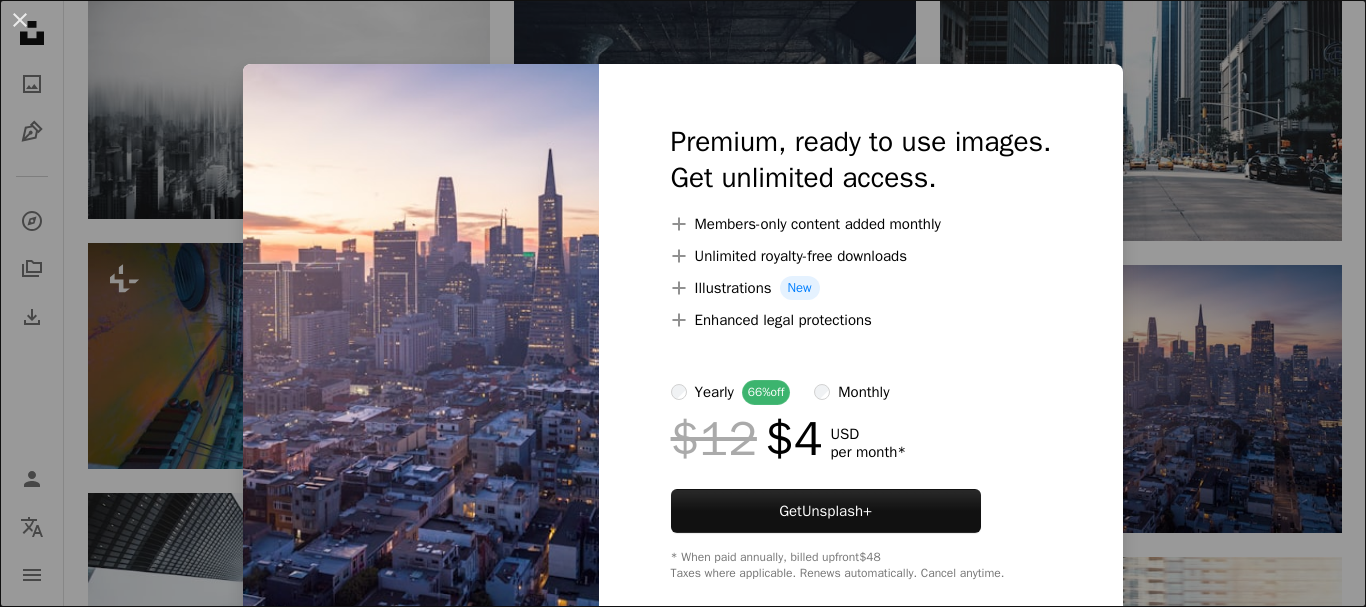 click on "An X shape Premium, ready to use images. Get unlimited access. A plus sign Members-only content added monthly A plus sign Unlimited royalty-free downloads A plus sign Illustrations  New A plus sign Enhanced legal protections yearly 66%  off monthly $12   $4 USD per month * Get  Unsplash+ * When paid annually, billed upfront  $48 Taxes where applicable. Renews automatically. Cancel anytime." at bounding box center [683, 303] 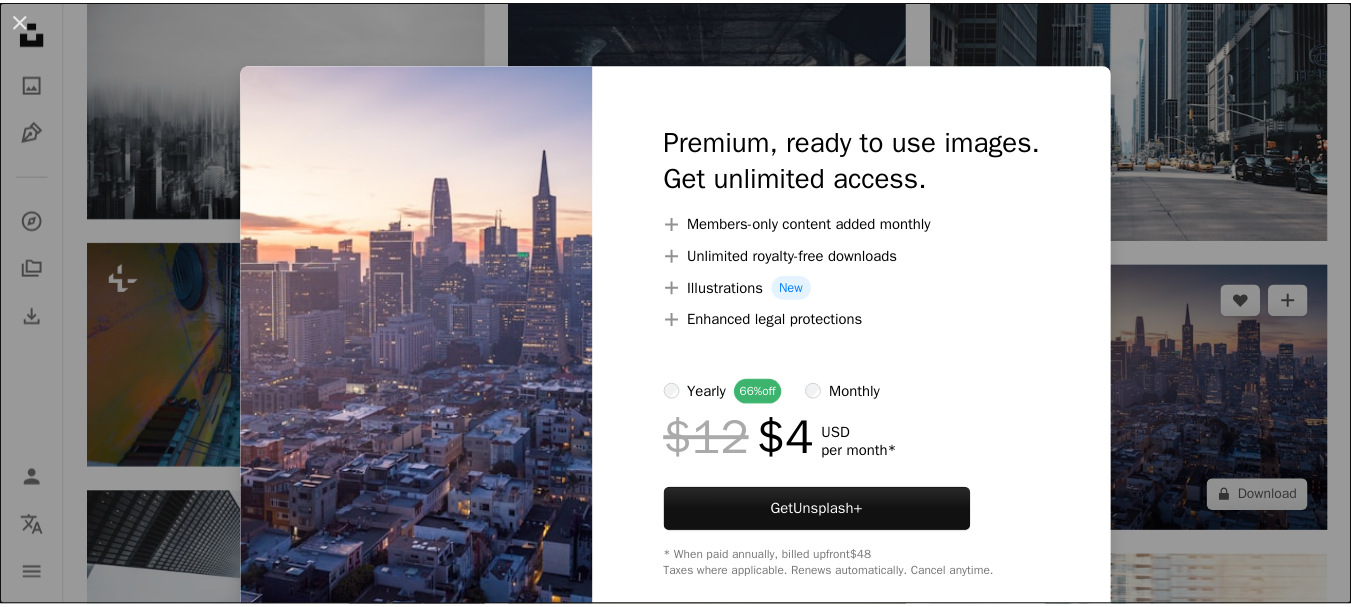 scroll, scrollTop: 0, scrollLeft: 115, axis: horizontal 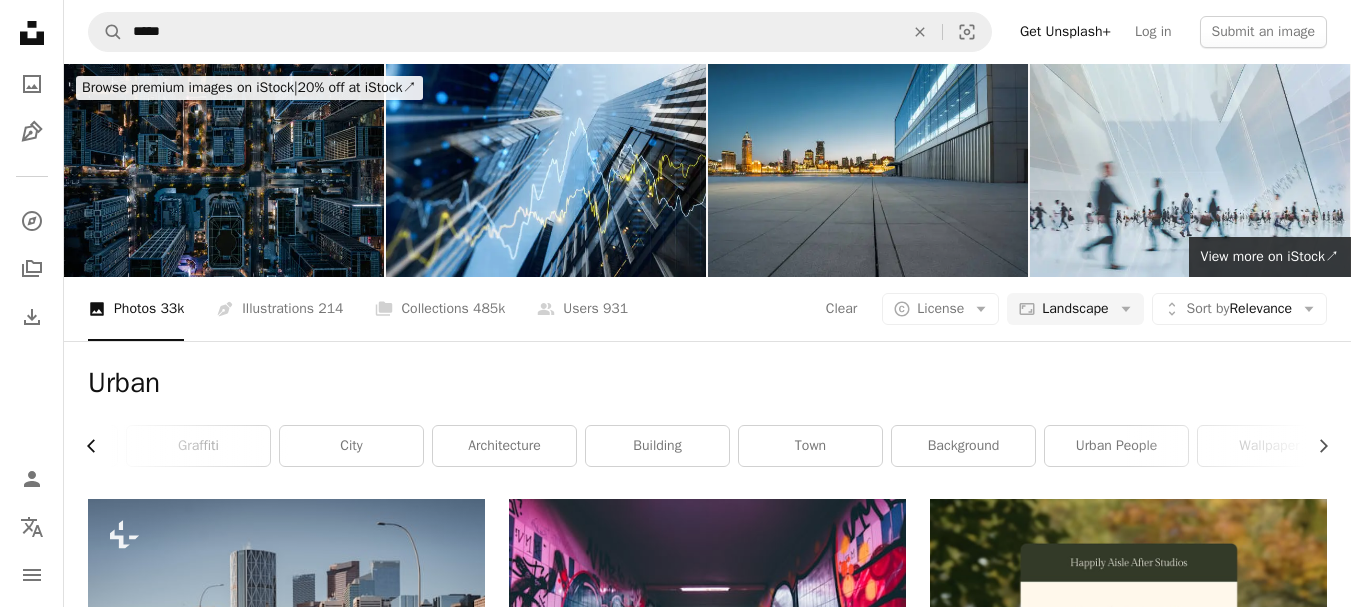 click on "Chevron left" 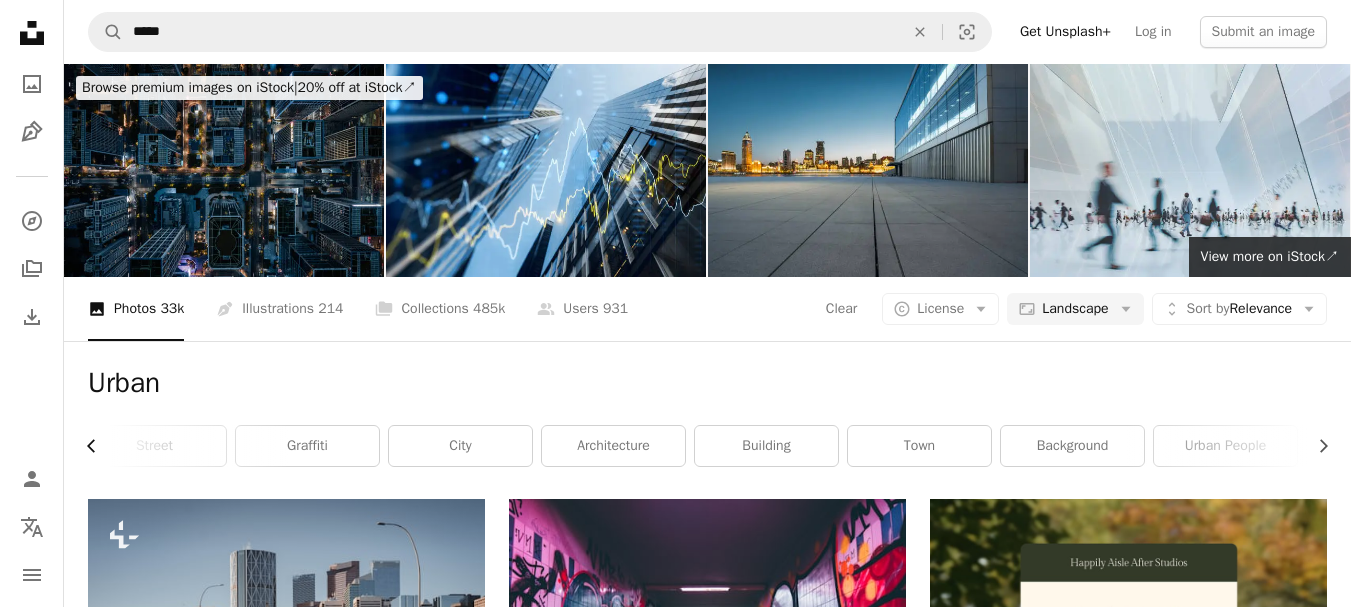 scroll, scrollTop: 0, scrollLeft: 0, axis: both 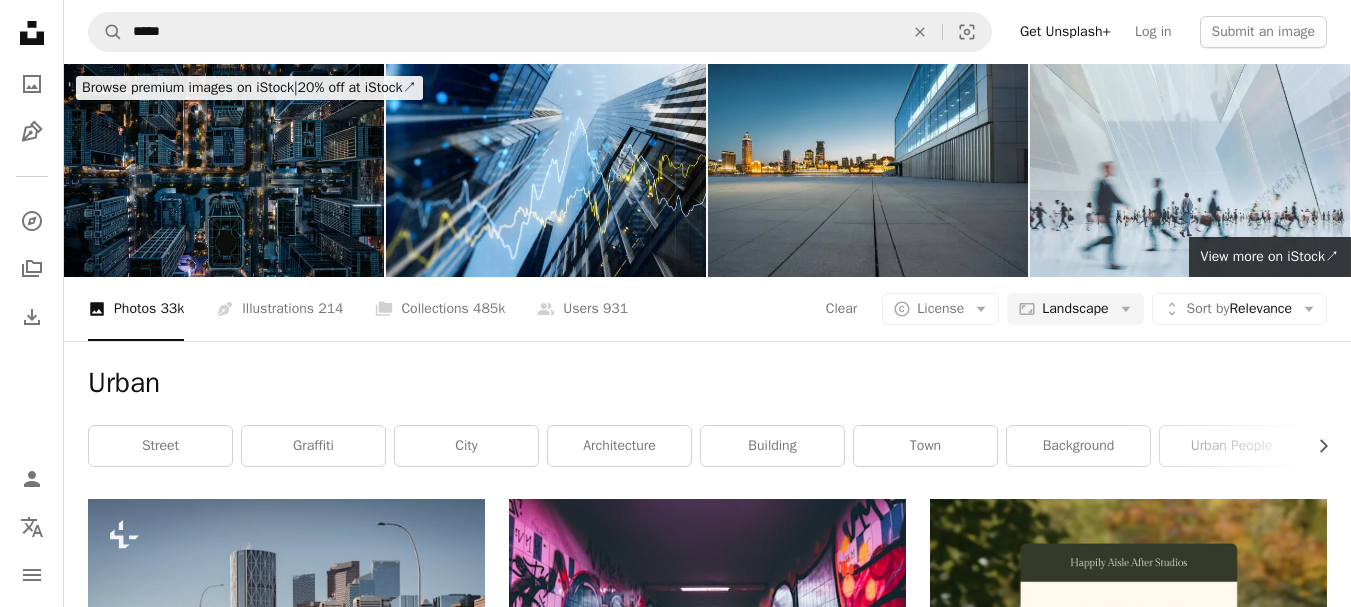 click on "street" at bounding box center (160, 446) 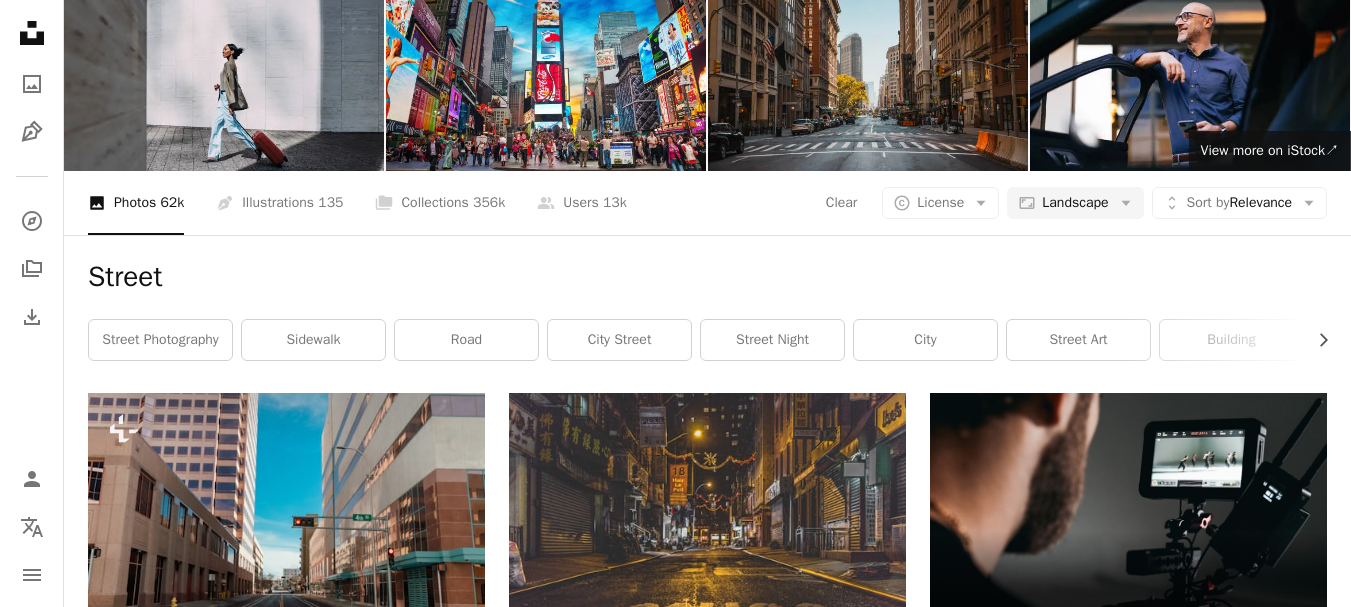 scroll, scrollTop: 0, scrollLeft: 0, axis: both 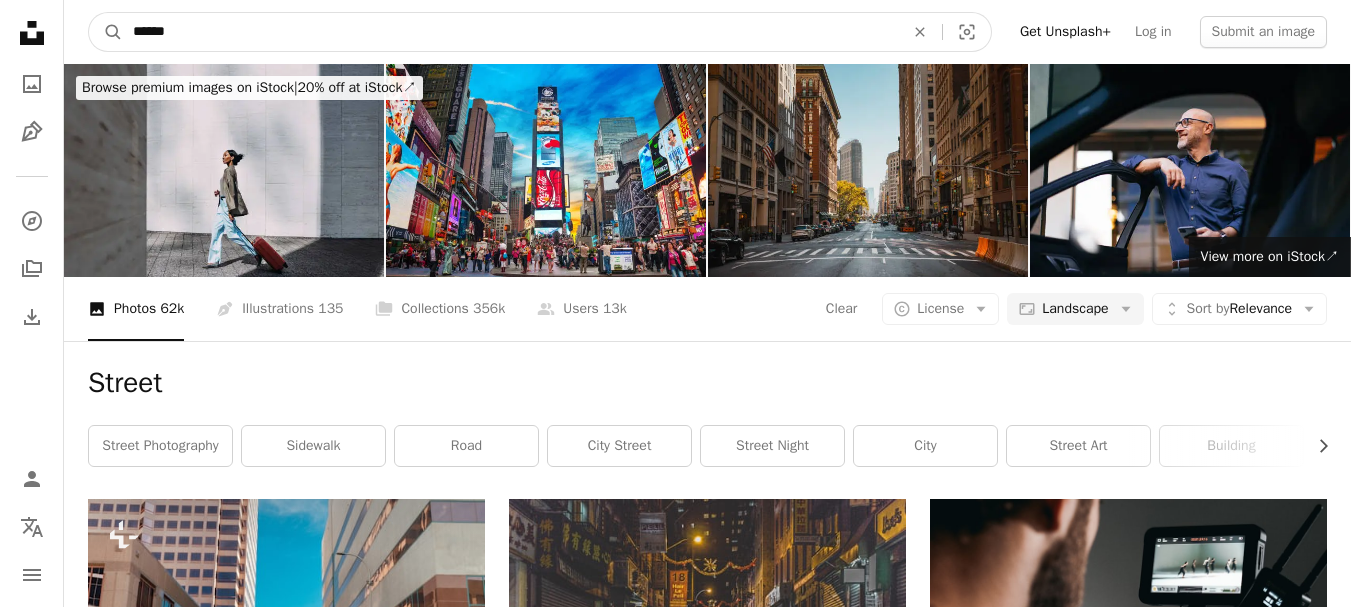 click on "******" at bounding box center (510, 32) 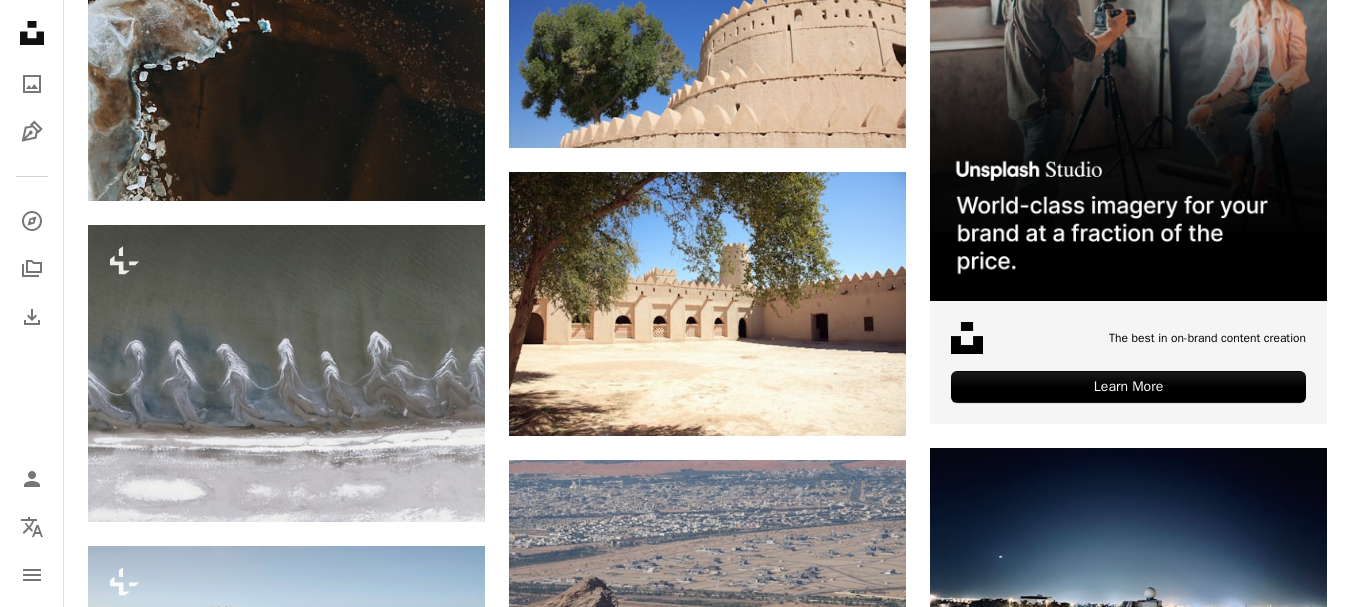 scroll, scrollTop: 0, scrollLeft: 0, axis: both 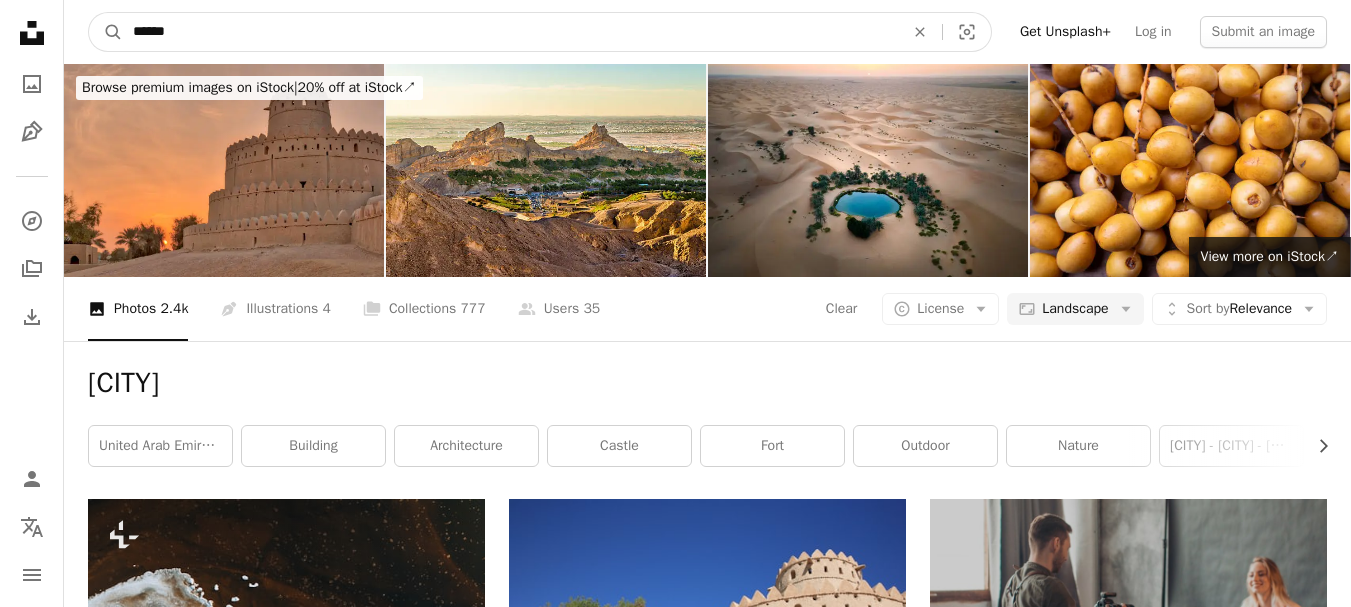 click on "******" at bounding box center (510, 32) 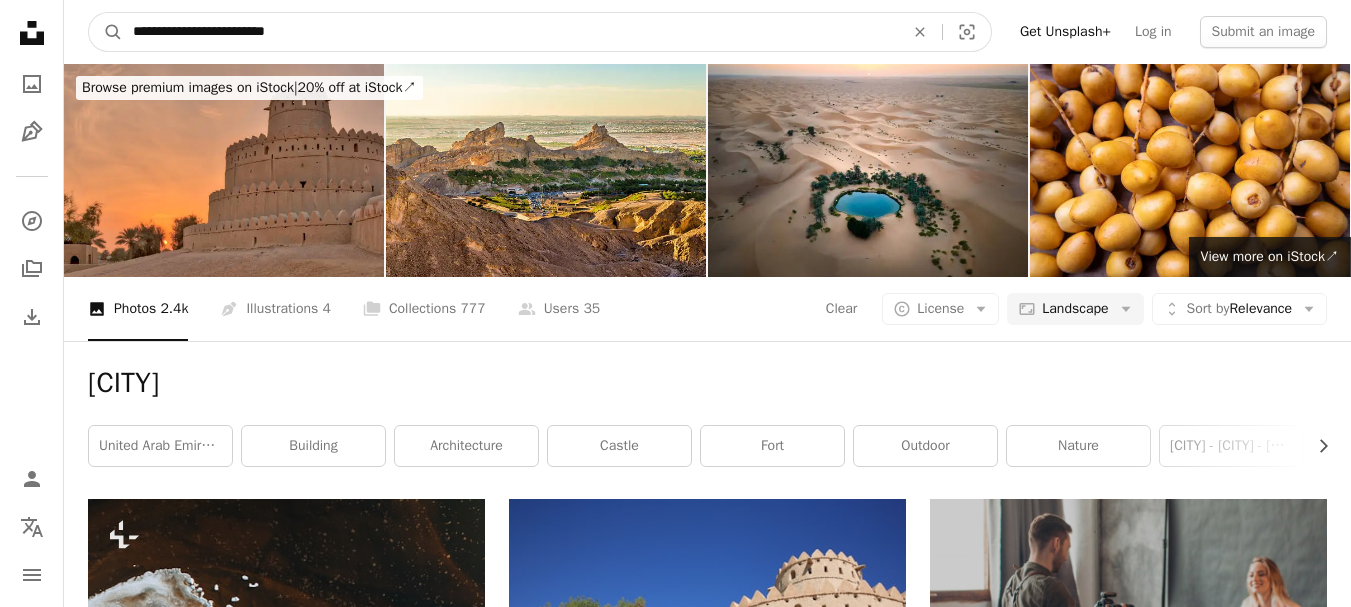 type on "**********" 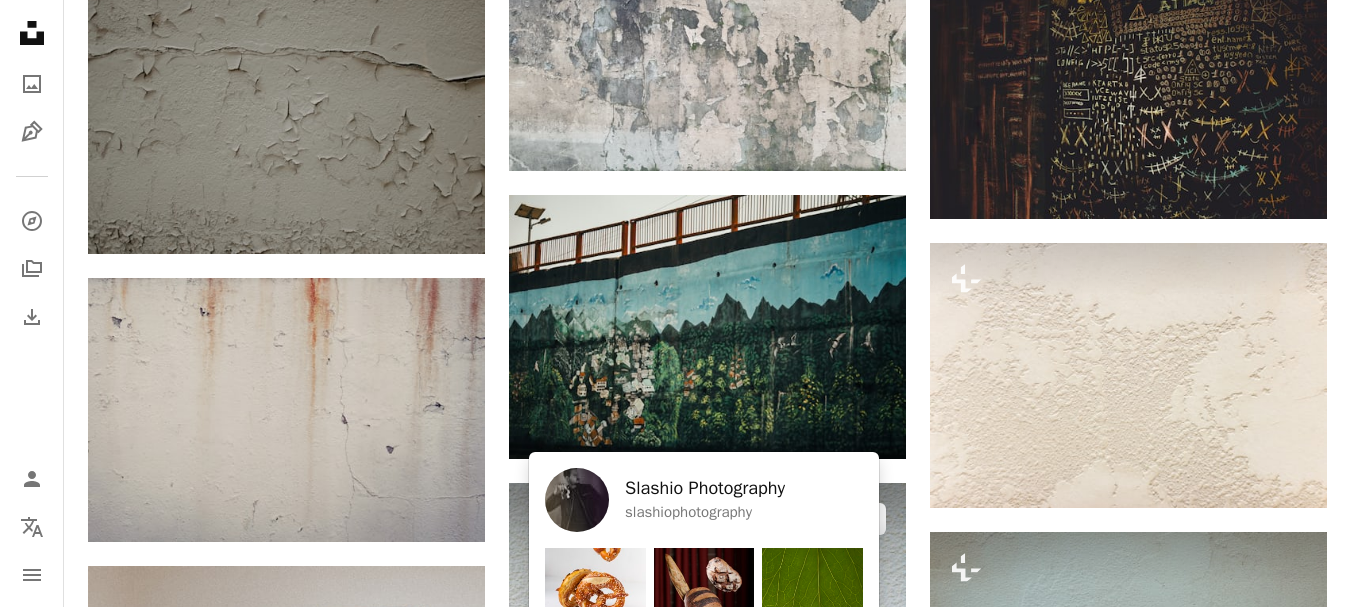 scroll, scrollTop: 800, scrollLeft: 0, axis: vertical 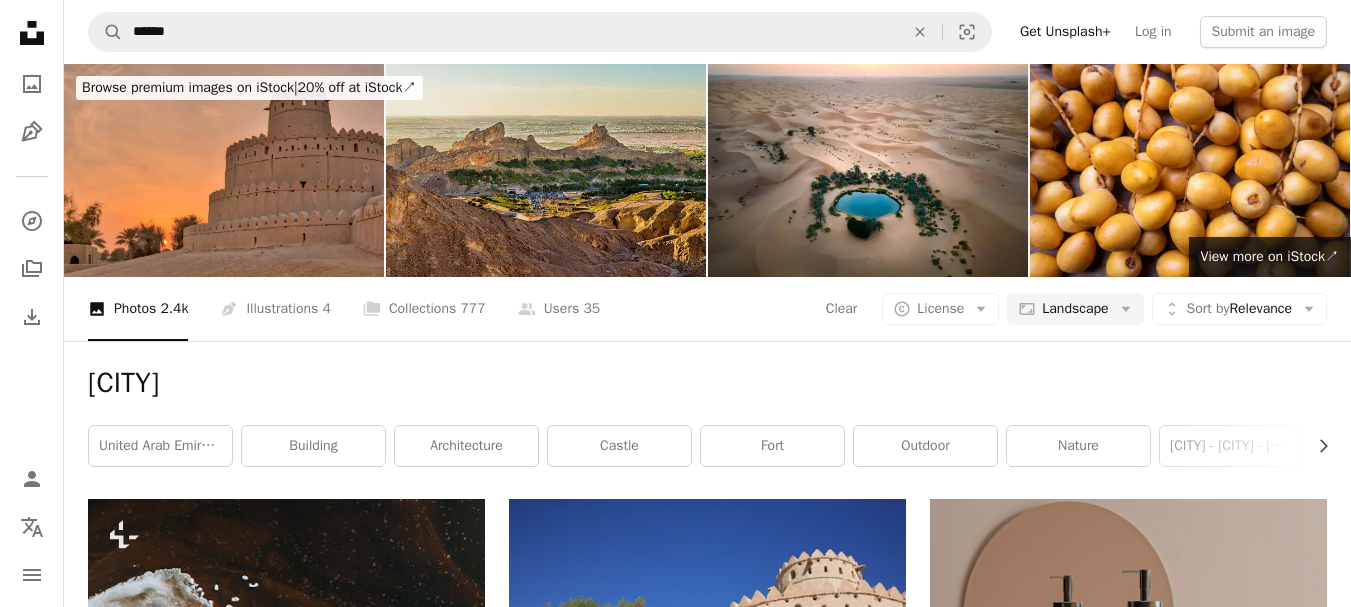 click at bounding box center (546, 170) 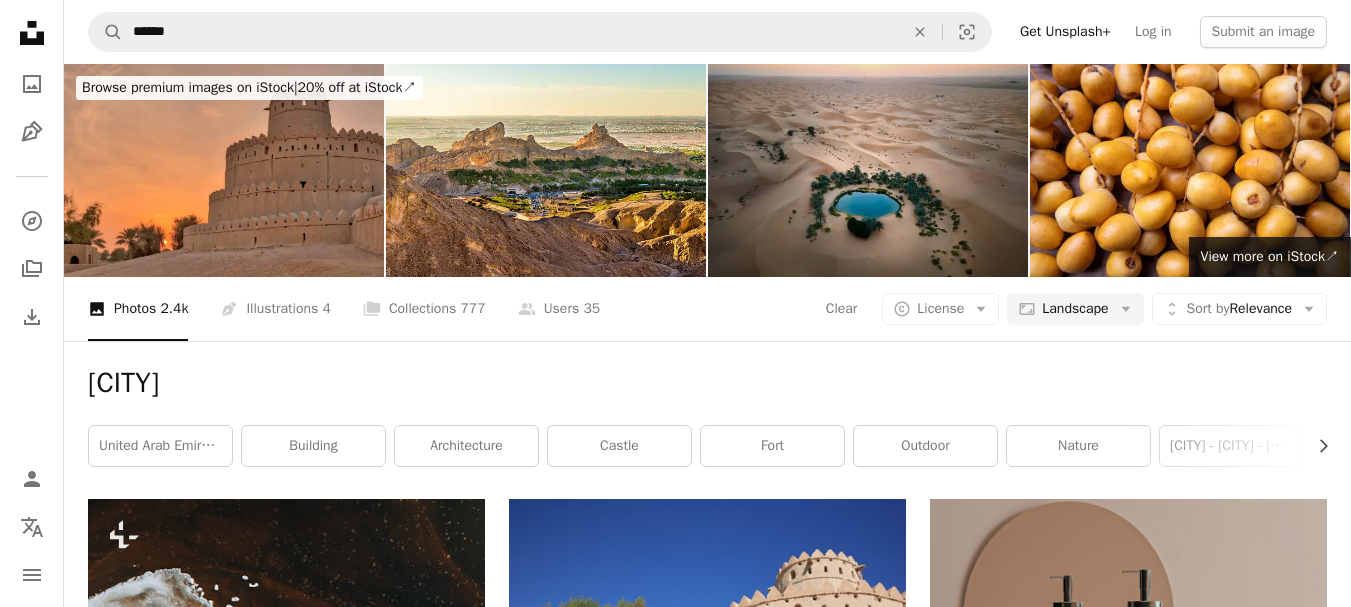 click at bounding box center (868, 170) 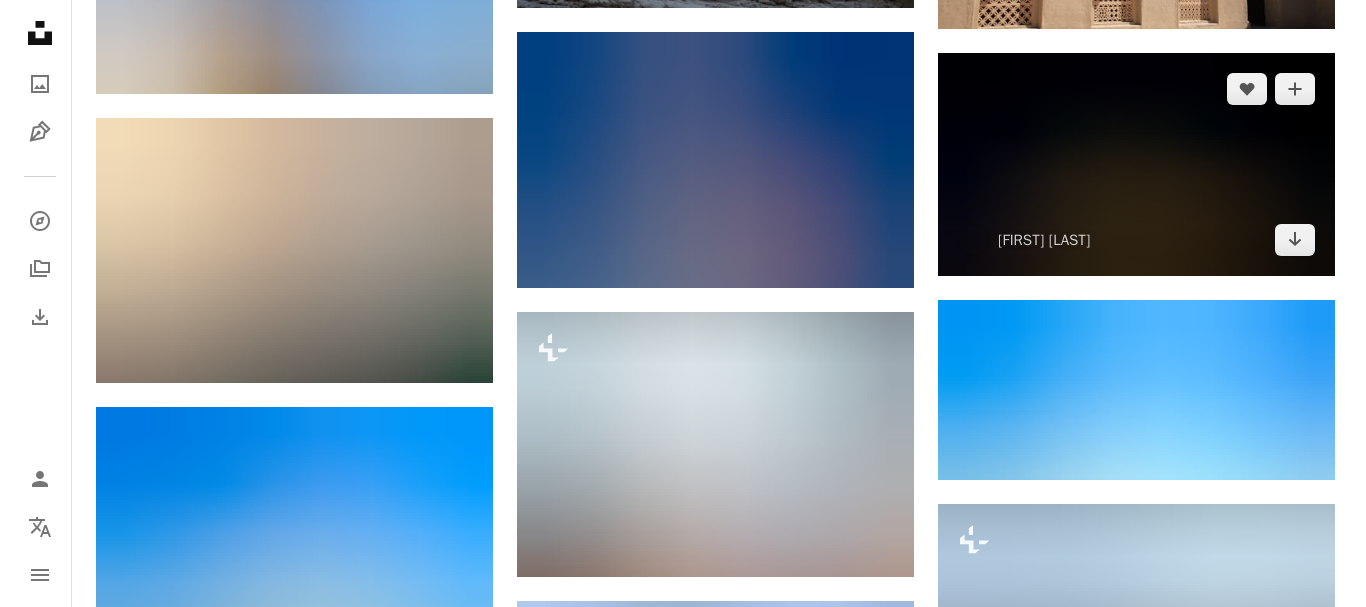 scroll, scrollTop: 1000, scrollLeft: 0, axis: vertical 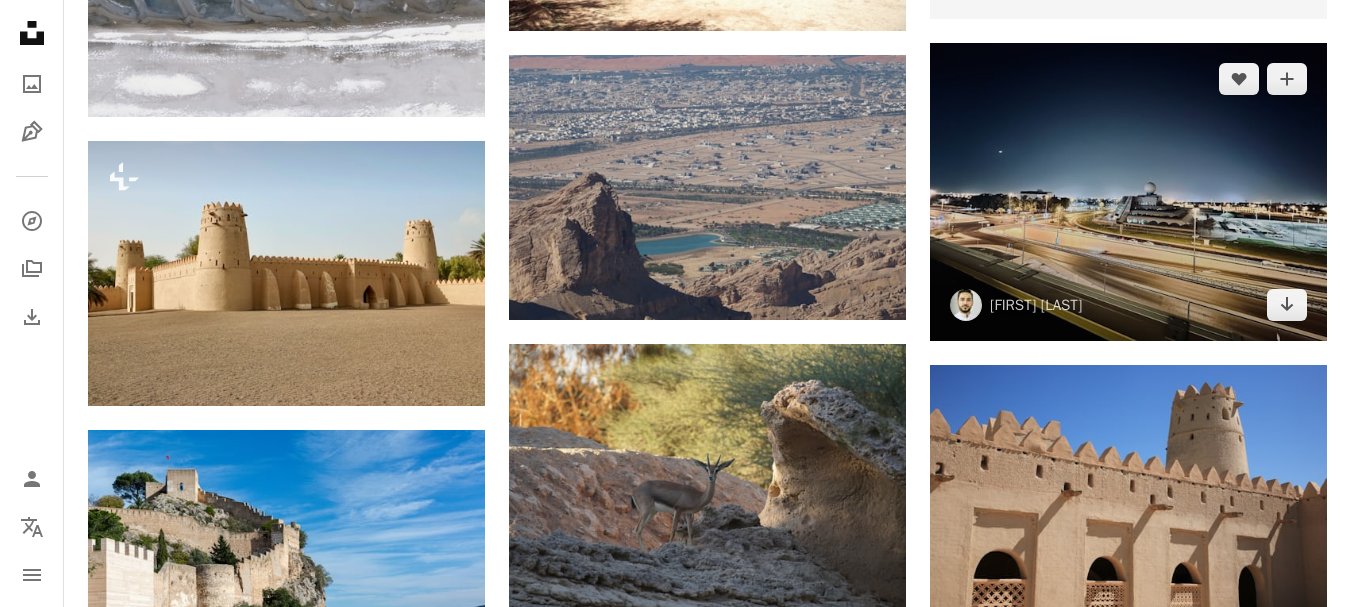 click at bounding box center [1128, 192] 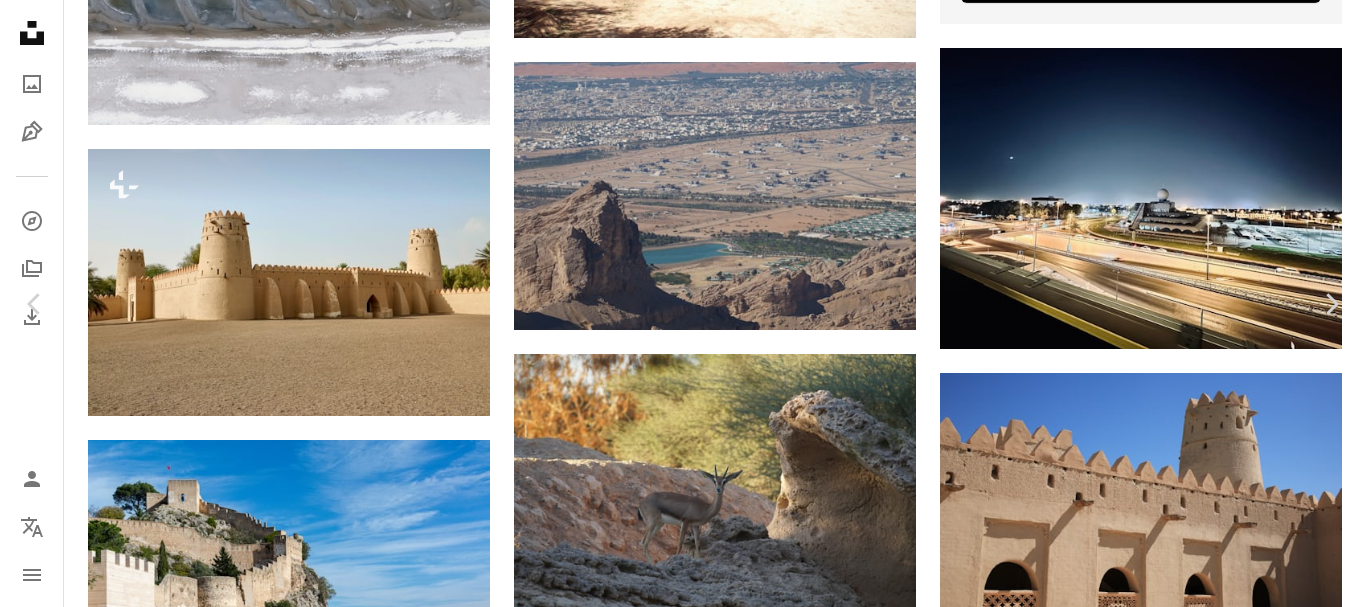 click at bounding box center (676, 9664) 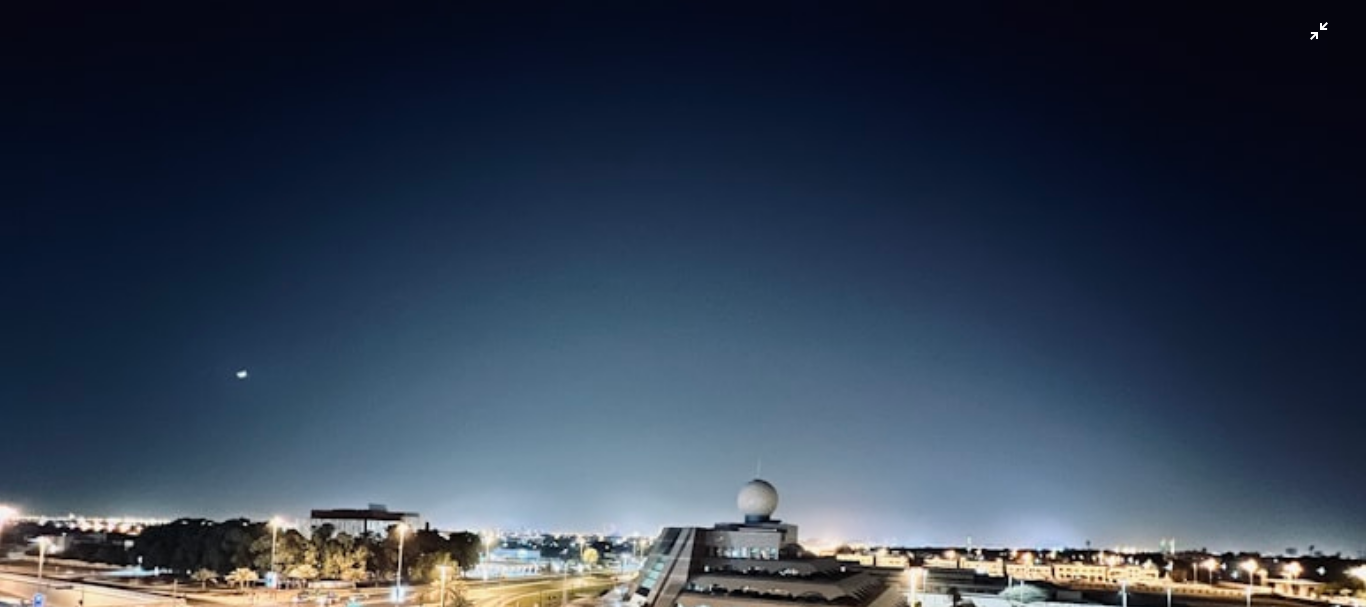scroll, scrollTop: 199, scrollLeft: 0, axis: vertical 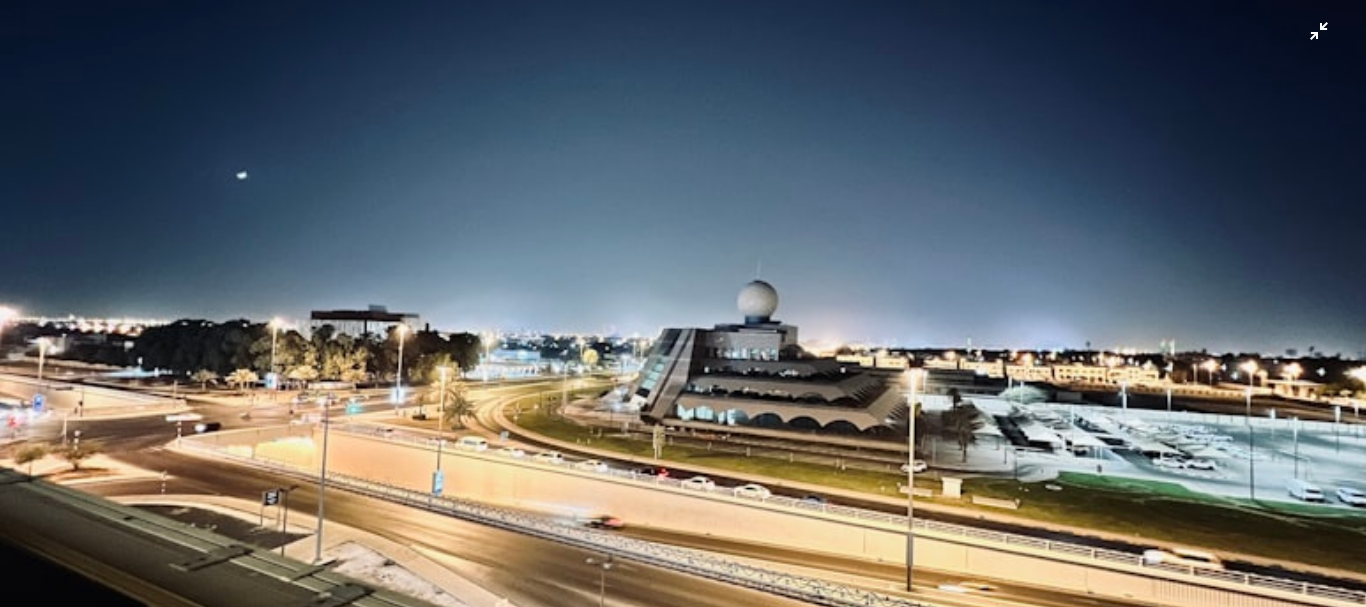 click at bounding box center [683, 313] 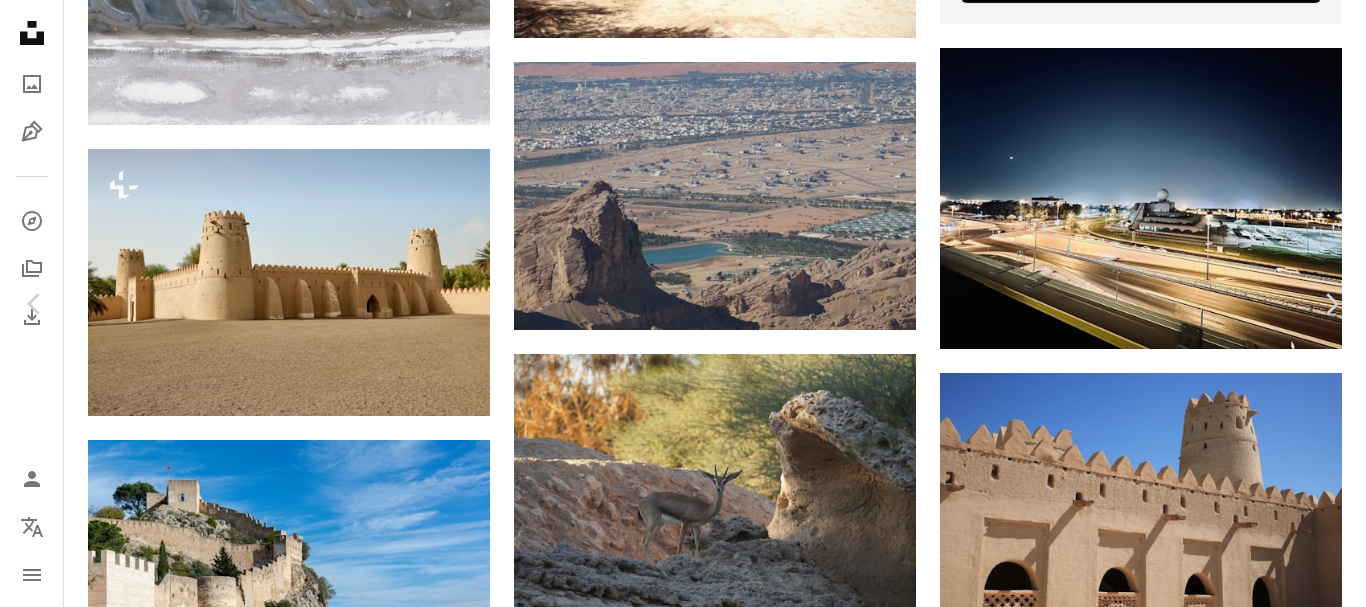 scroll, scrollTop: 62, scrollLeft: 0, axis: vertical 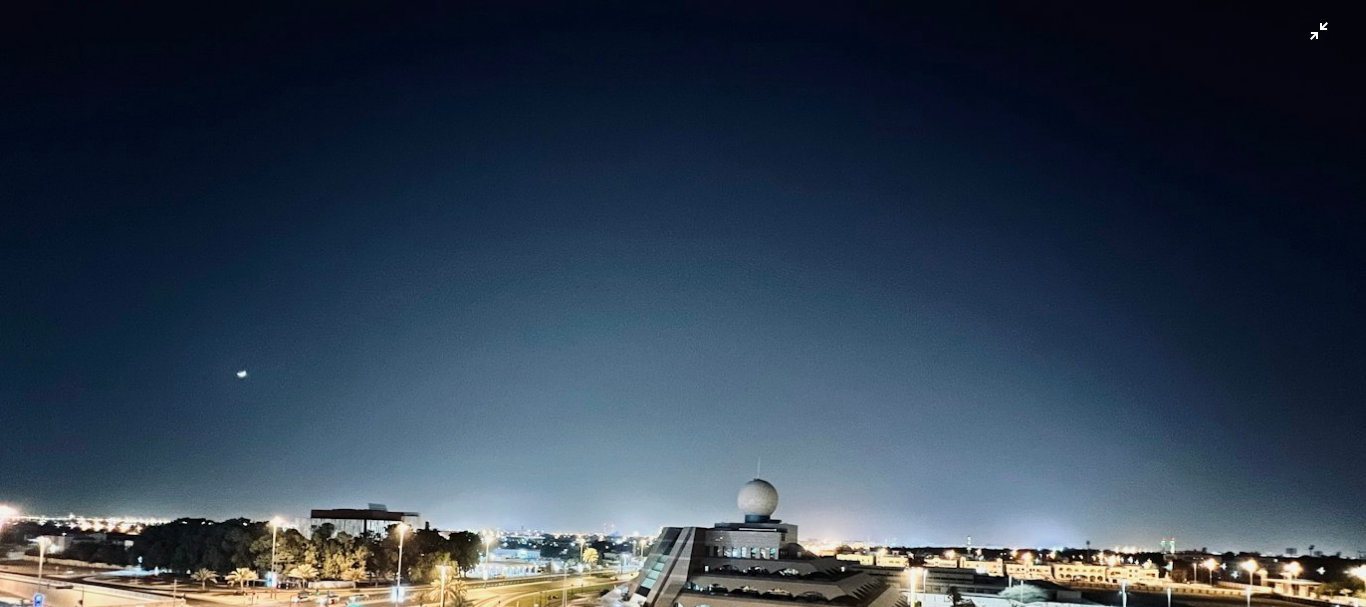 click at bounding box center (683, 512) 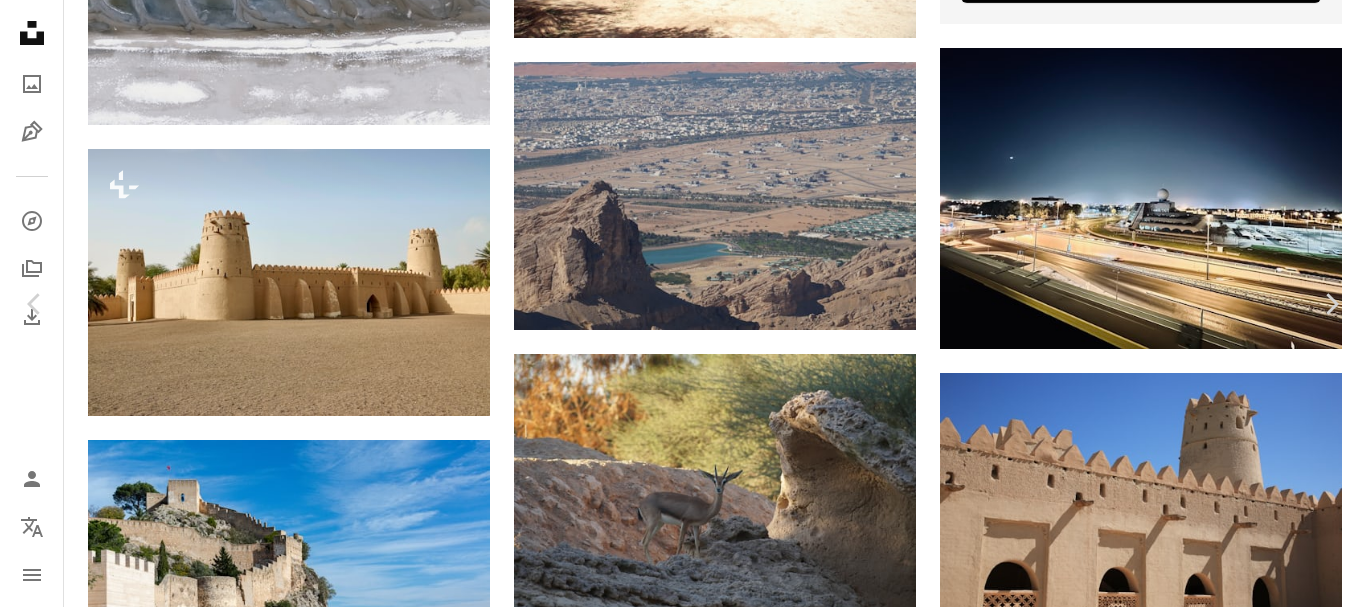 click at bounding box center [676, 9602] 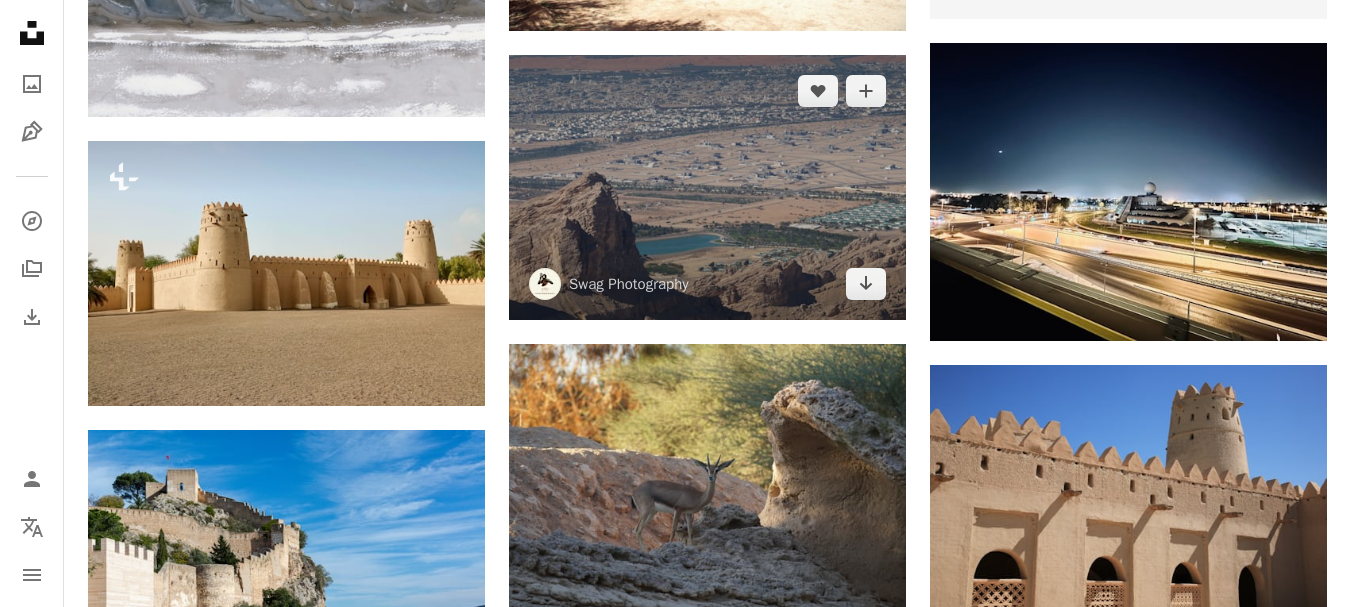 click at bounding box center [707, 187] 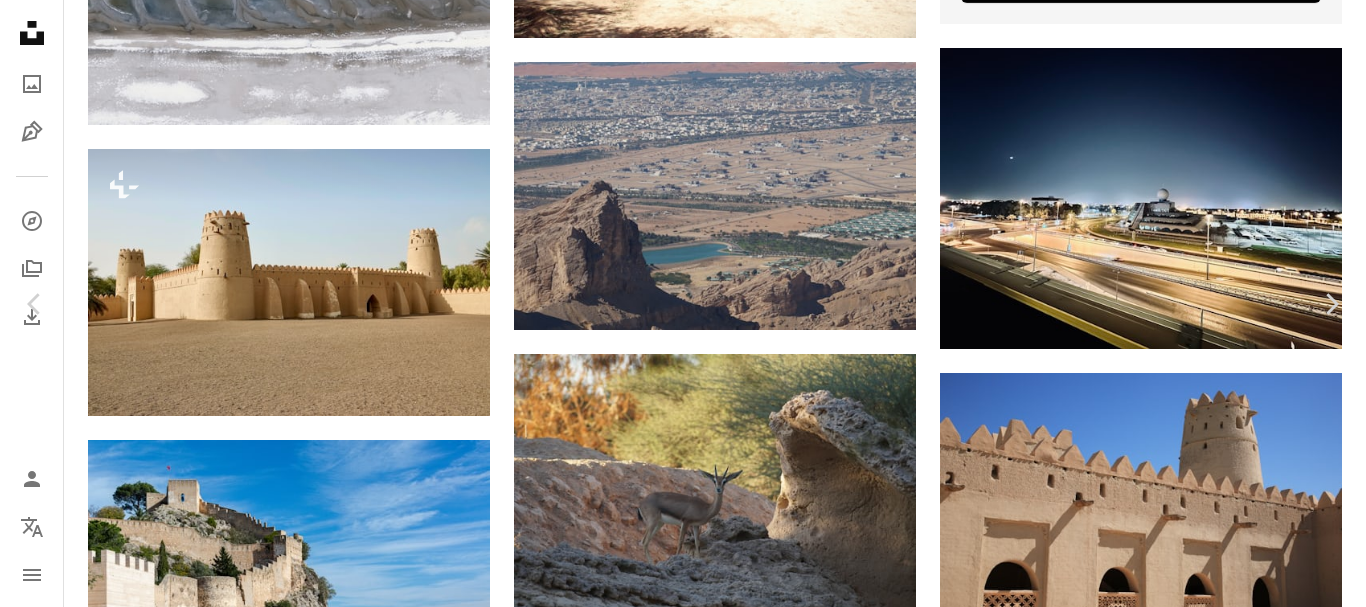 click on "An X shape Chevron left Chevron right [BRAND] [USERNAME] A heart A plus sign Download free Chevron down Zoom in Views [NUMBER] Downloads [NUMBER] A forward-right arrow Share Info icon Info More Actions A map marker [CITY], [CITY], [COUNTRY] Calendar outlined Published on [DATE] Camera [BRAND], [MODEL] Safety Free to use under the Unsplash License land grey scenery outdoors aerial view [COUNTRY] [CITY] Free stock photos Browse premium related images on iStock | Save 20% with code UNSPLASH20 View more on iStock ↗ Related images A heart A plus sign [FIRST] [LAST] Arrow pointing down Plus sign for Unsplash+ A heart A plus sign [FIRST] For Unsplash+ A lock Download Plus sign for Unsplash+ A heart A plus sign [BRAND] For Unsplash+ A lock Download A heart A plus sign [FIRST] [LAST] Arrow pointing down A heart A plus sign [FIRST] [LAST] Arrow pointing down Plus sign for Unsplash+ A heart A plus sign [FIRST] For Unsplash+ A lock" at bounding box center (683, 9589) 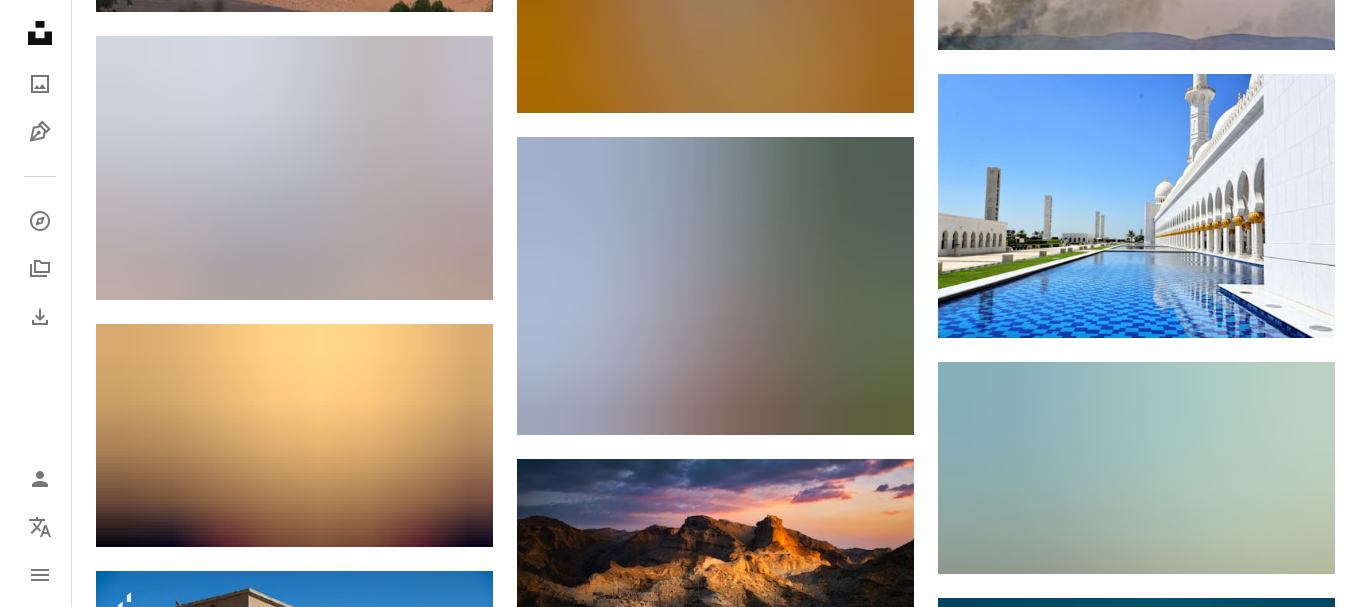scroll, scrollTop: 4800, scrollLeft: 0, axis: vertical 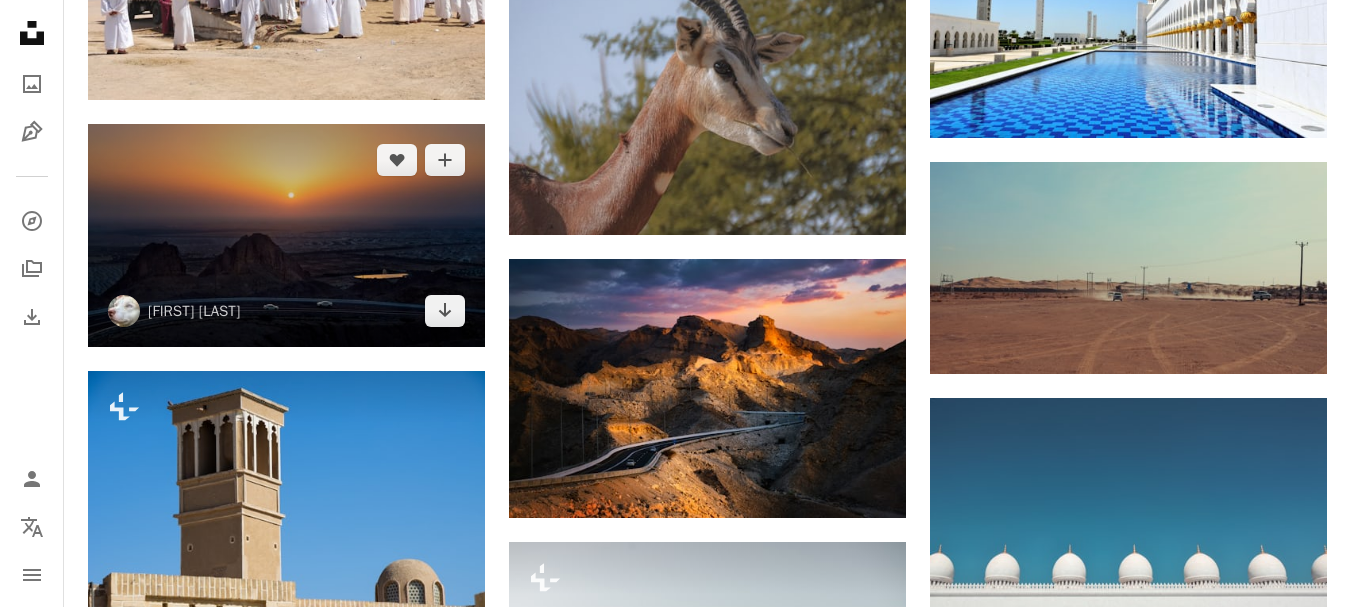 click at bounding box center [286, 235] 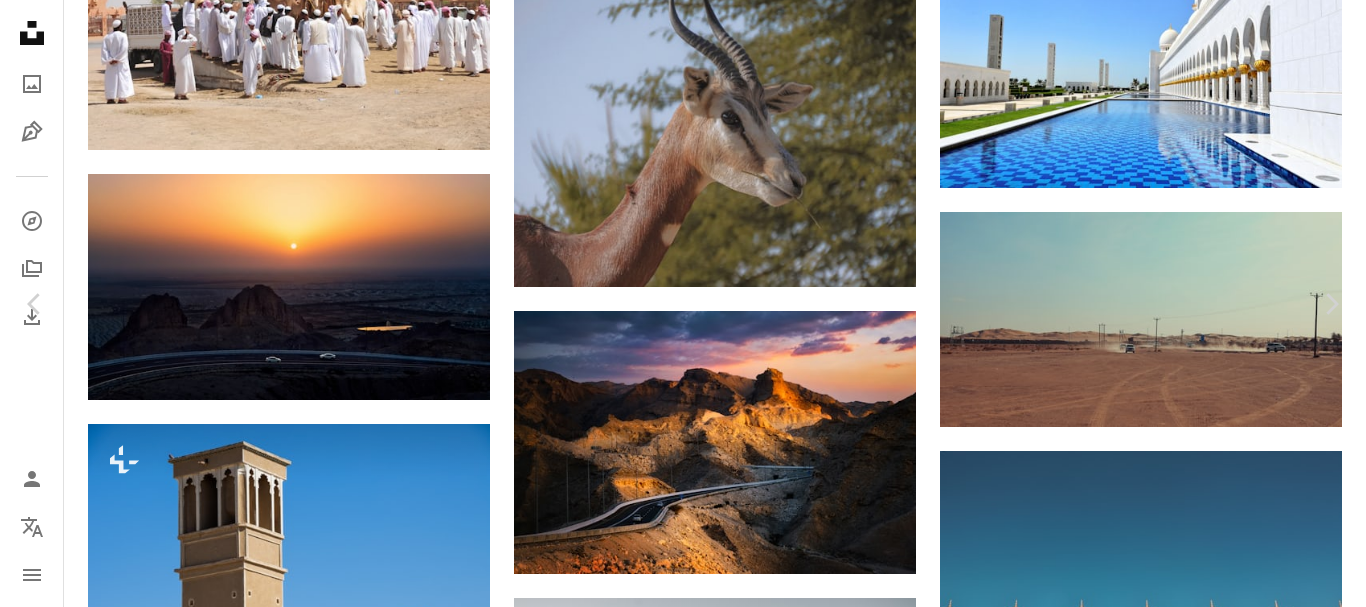 scroll, scrollTop: 0, scrollLeft: 0, axis: both 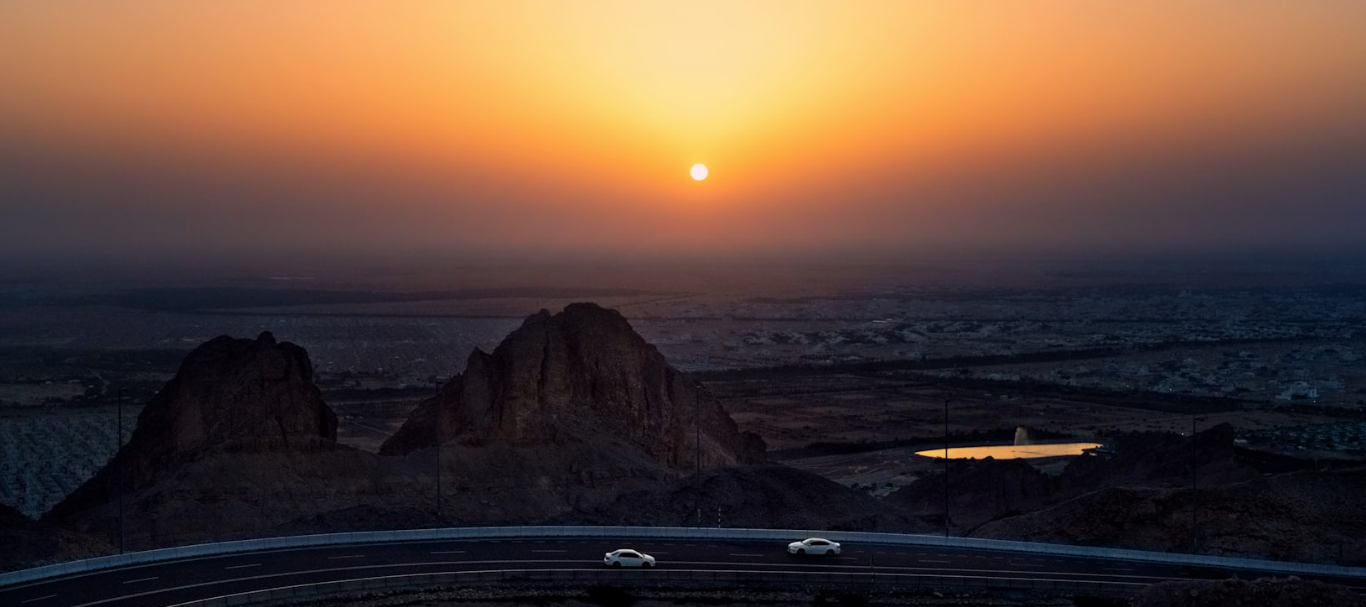 click on "Unsplash logo Unsplash Home A photo Pen Tool A compass A stack of folders Download Person Localization icon navigation menu A magnifying glass ****** An X shape Visual search Get Unsplash+ Log in Submit an image Browse premium images on iStock  |  20% off at iStock  ↗ Browse premium images on iStock 20% off at iStock  ↗ View more  ↗ View more on iStock  ↗ A photo Photos   2.4k Pen Tool Illustrations   4 A stack of folders Collections   777 A group of people Users   35 Clear A copyright icon © License Arrow down Aspect ratio Landscape Arrow down Unfold Sort by  Relevance Arrow down Filters Filters (1) Al ain Chevron right [CITY] - [CITY], [COUNTRY] middle east dome [CITY] emirati Plus sign for Unsplash+ A heart A plus sign Unsplash+ Community For  Unsplash+ A lock Download Plus sign for Unsplash+ A heart A plus sign Unsplash+ Community For  Unsplash+ A lock Download Plus sign for Unsplash+ A heart A plus sign" at bounding box center (683, 342) 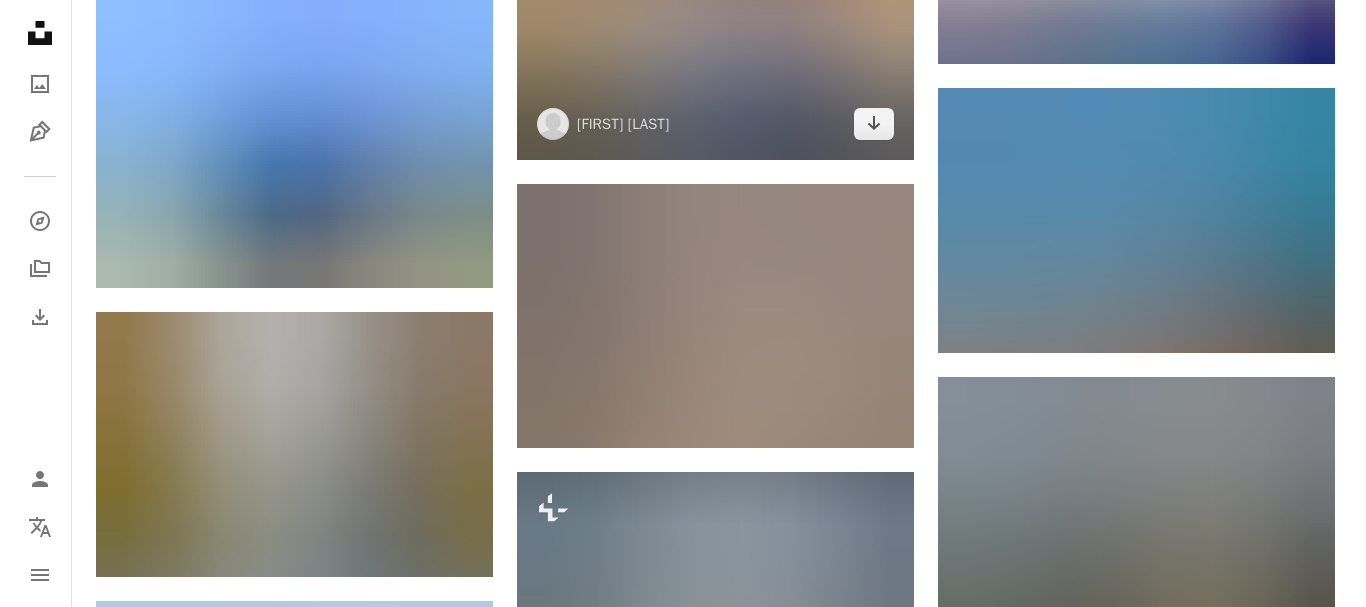 scroll, scrollTop: 2600, scrollLeft: 0, axis: vertical 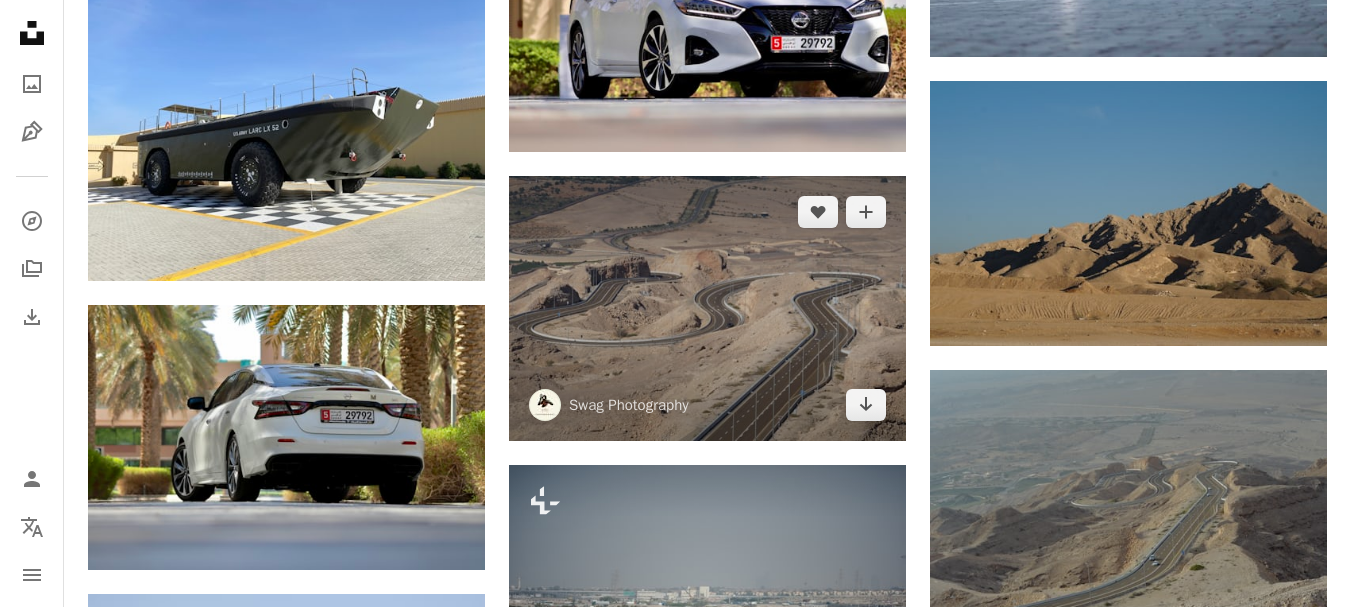 click at bounding box center (707, 308) 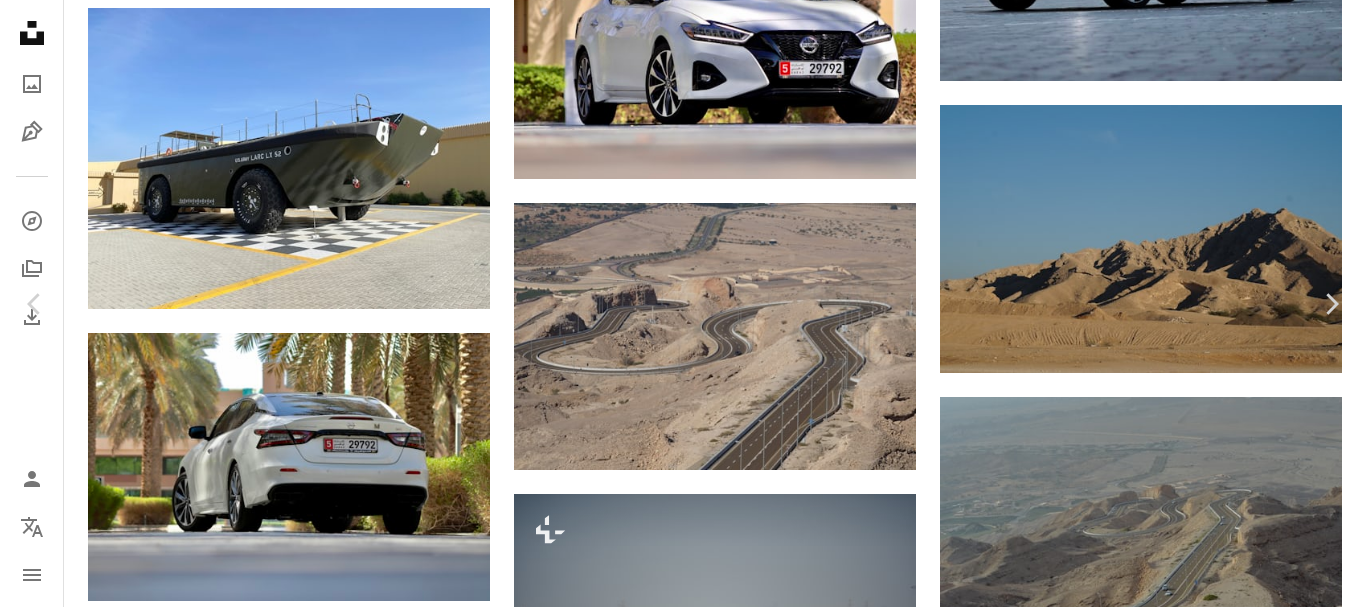 click at bounding box center (676, 8063) 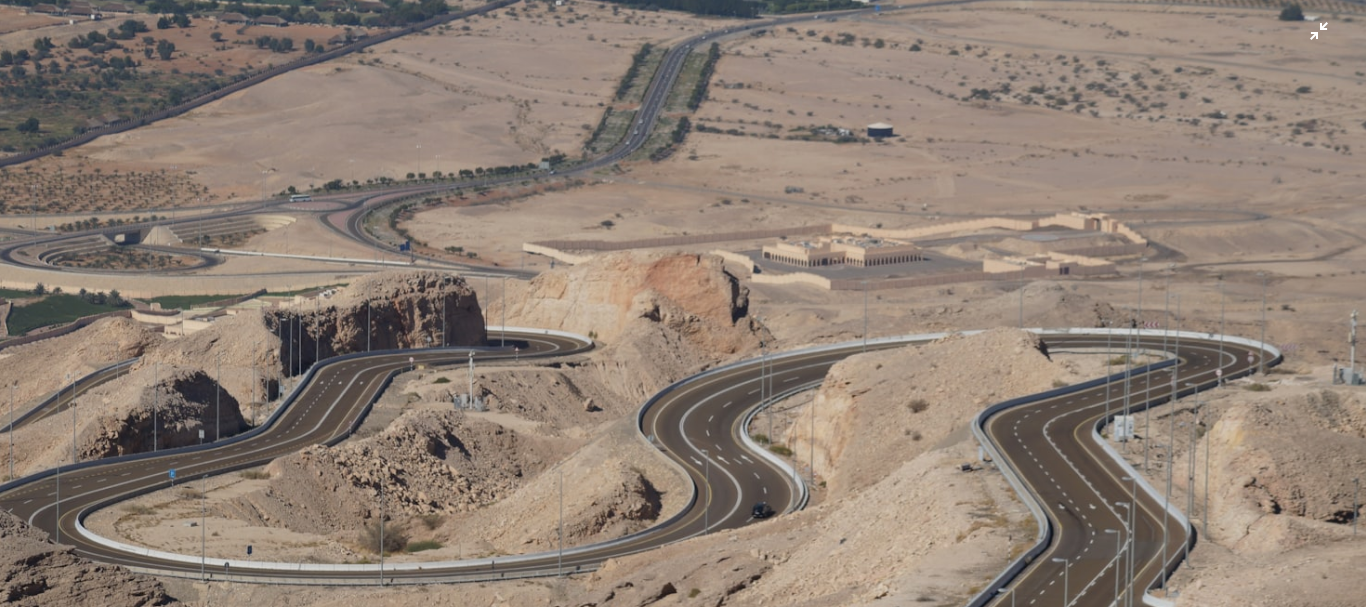 scroll, scrollTop: 142, scrollLeft: 0, axis: vertical 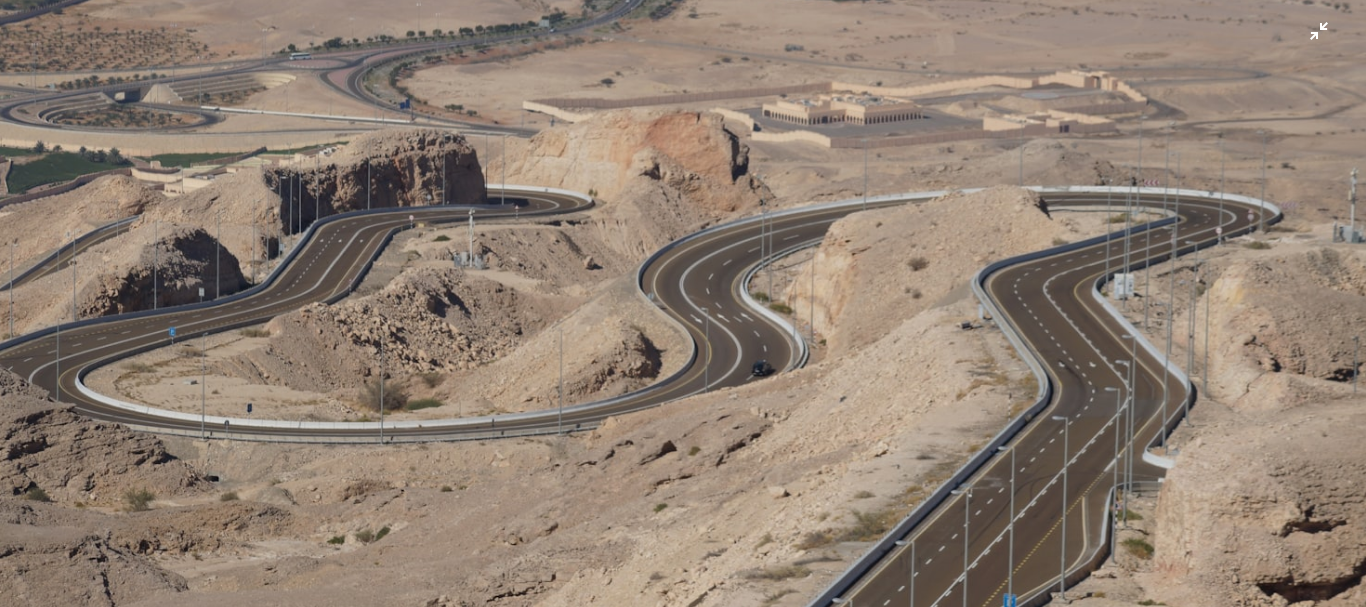 click at bounding box center (683, 312) 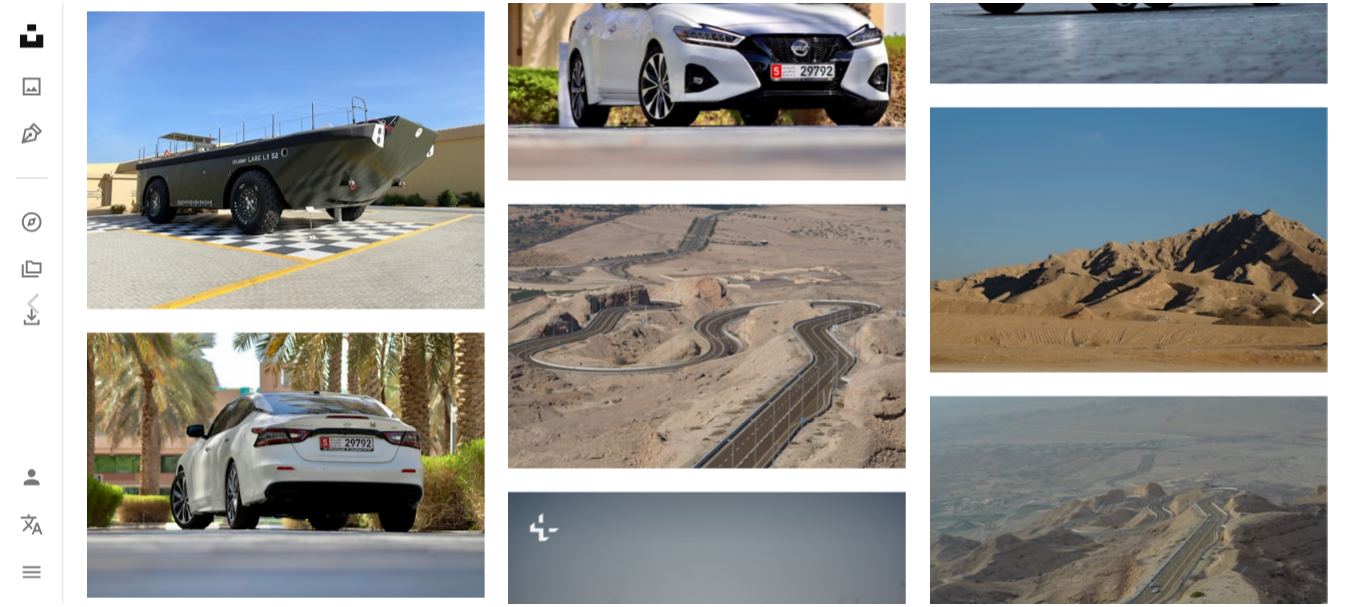 scroll, scrollTop: 62, scrollLeft: 0, axis: vertical 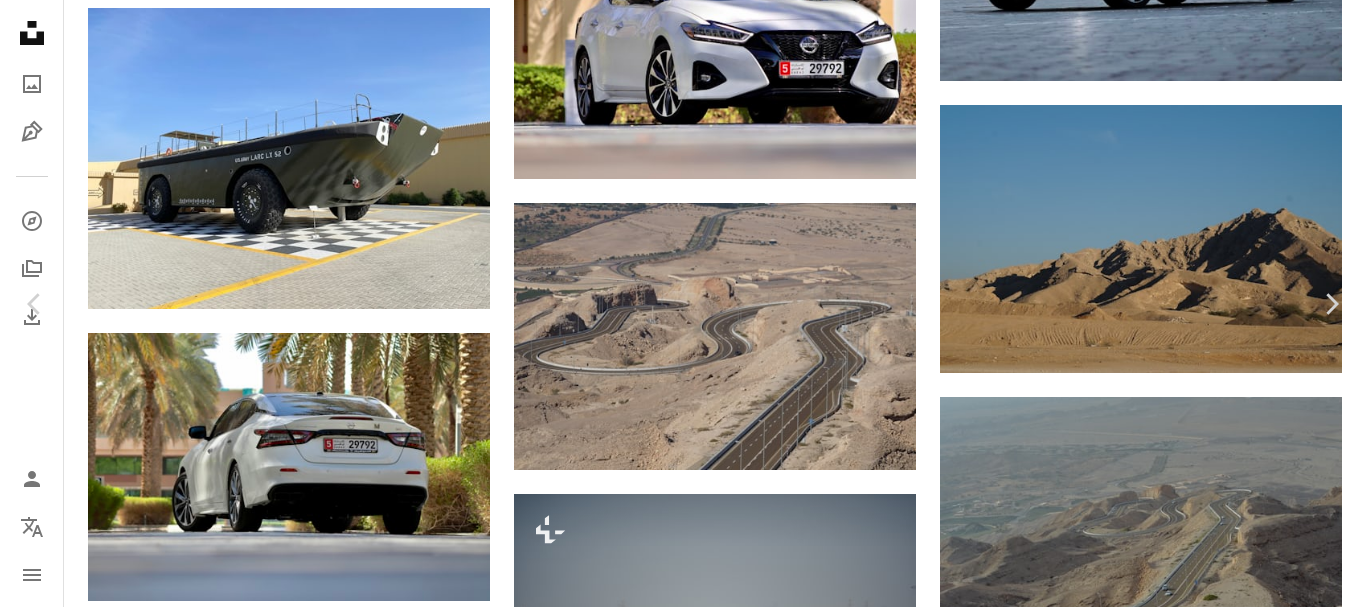 click on "Download free" at bounding box center [1167, 7716] 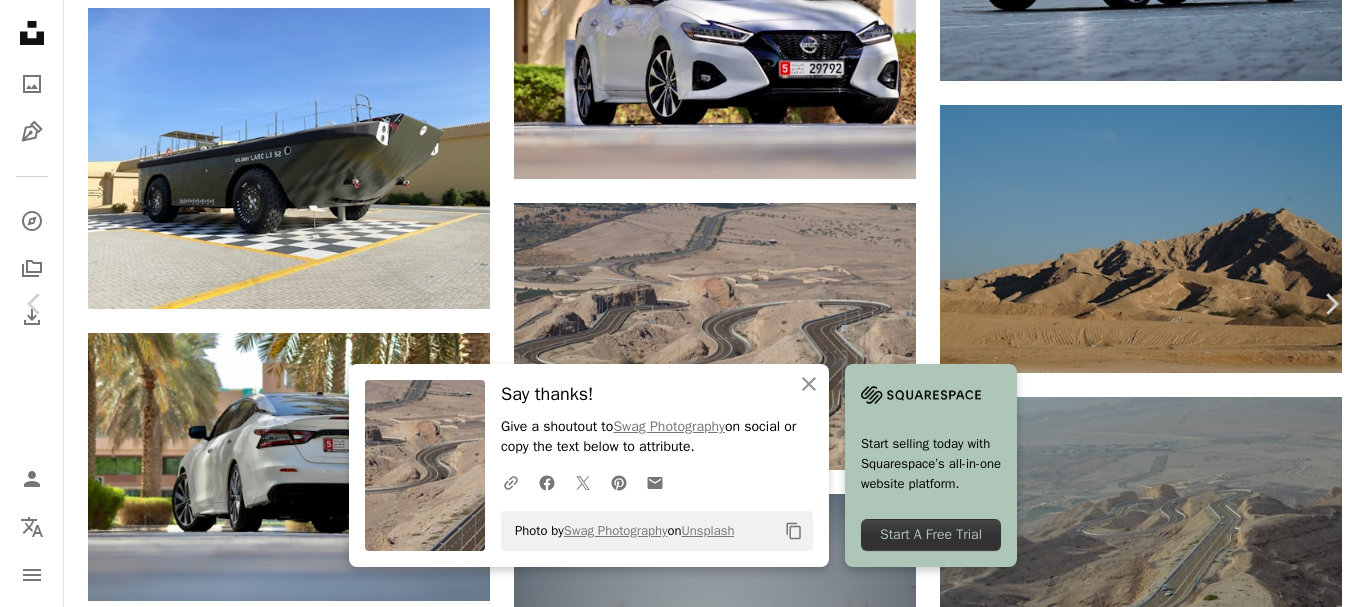 click on "Chevron down" 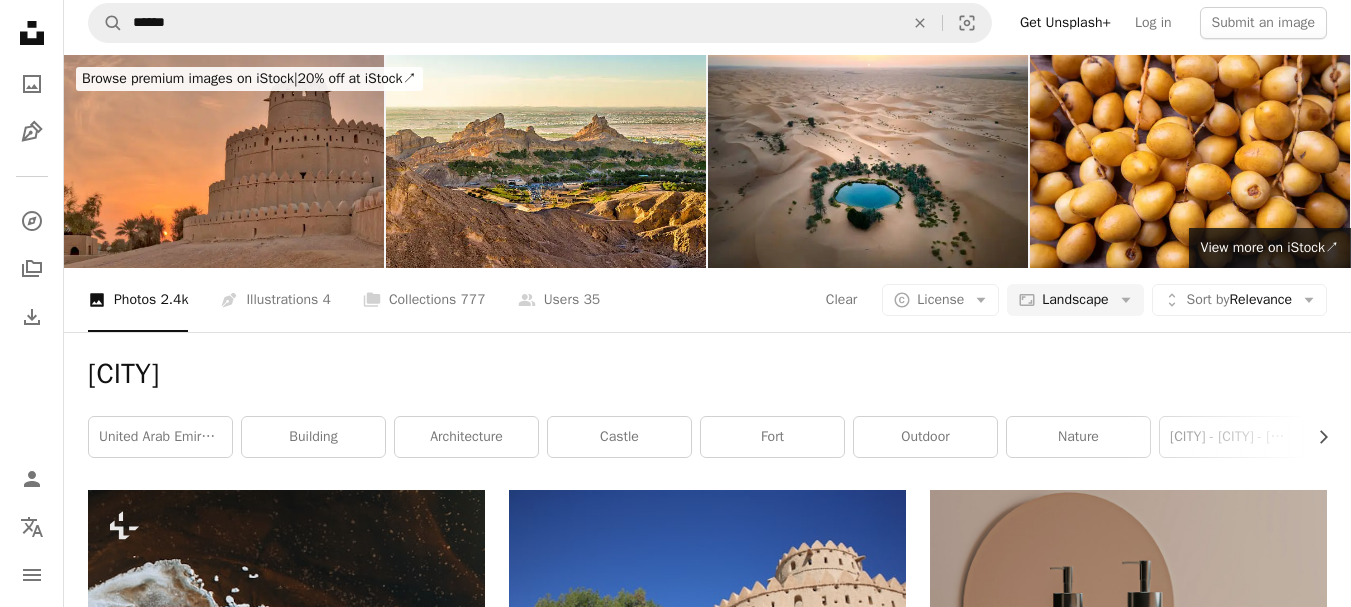scroll, scrollTop: 0, scrollLeft: 0, axis: both 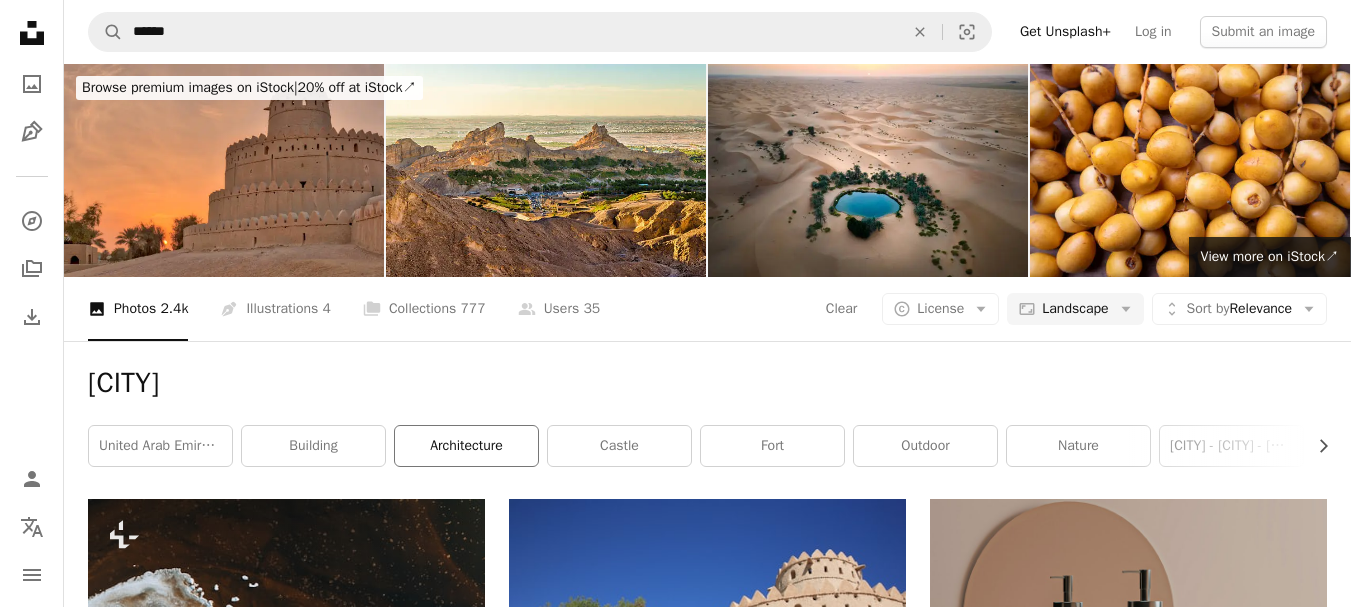 click on "architecture" at bounding box center [466, 446] 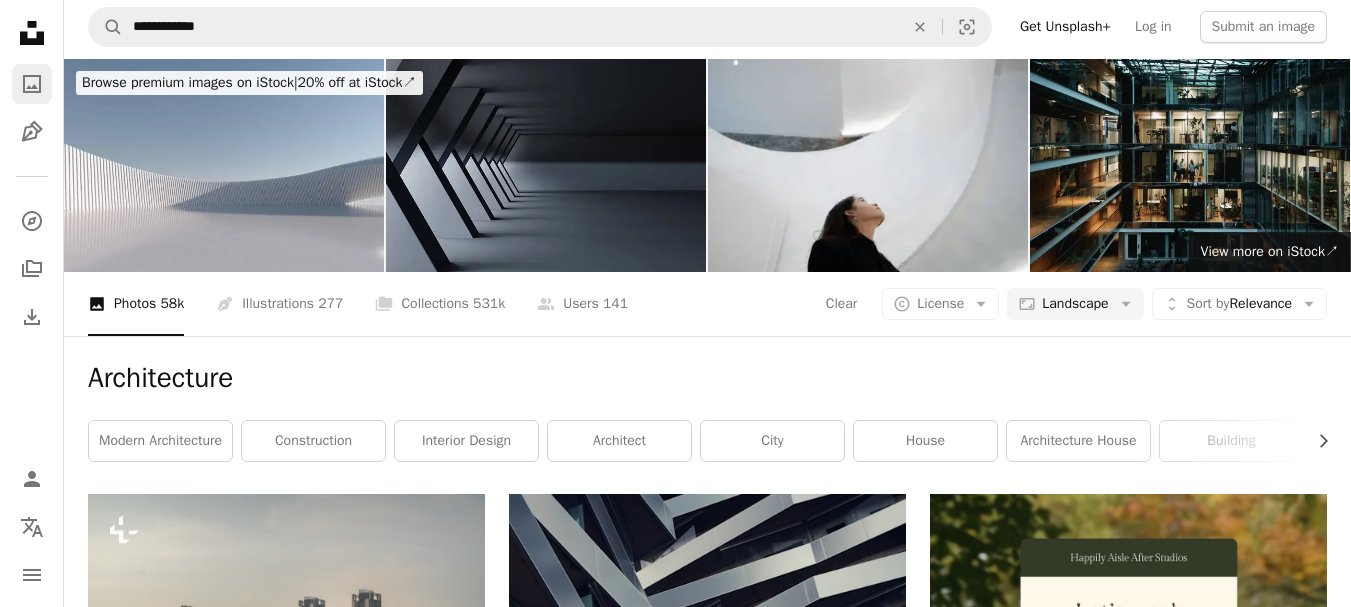 scroll, scrollTop: 0, scrollLeft: 0, axis: both 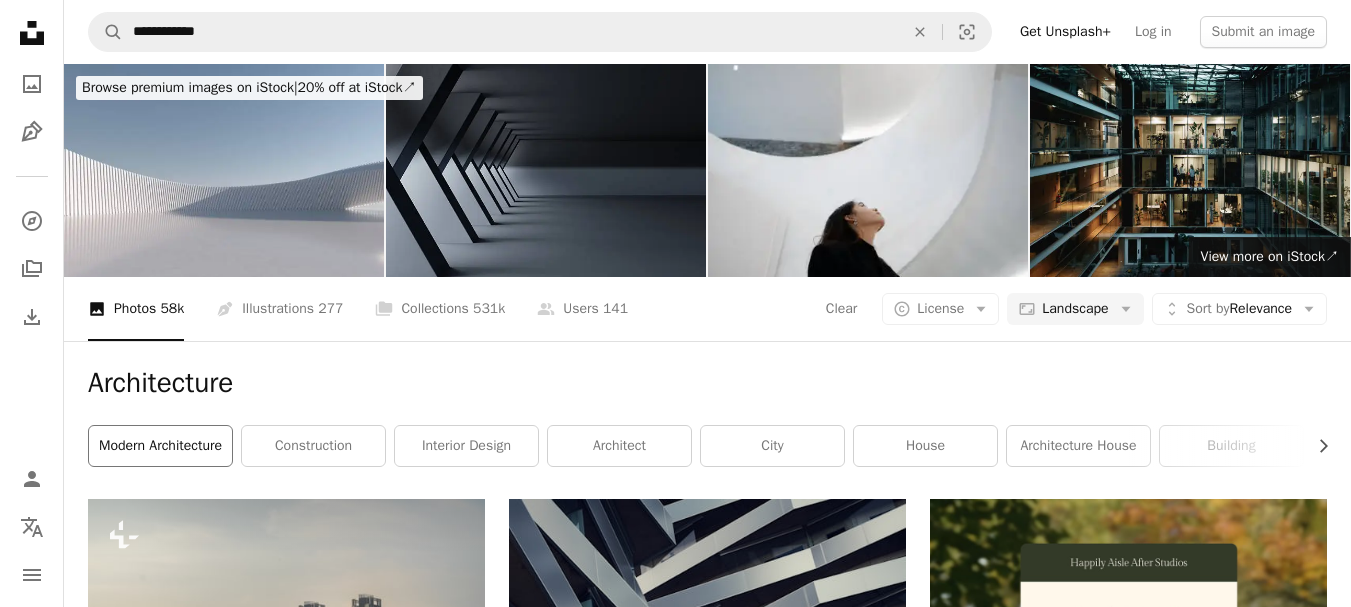 click on "modern architecture" at bounding box center (160, 446) 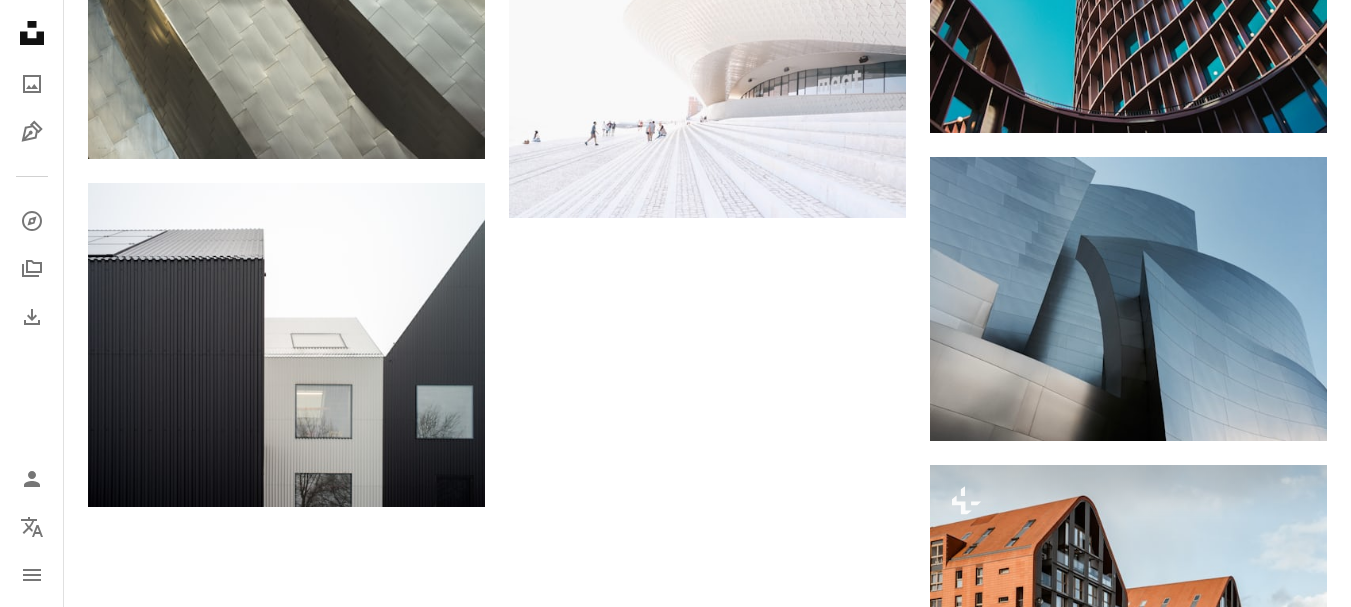 scroll, scrollTop: 2000, scrollLeft: 0, axis: vertical 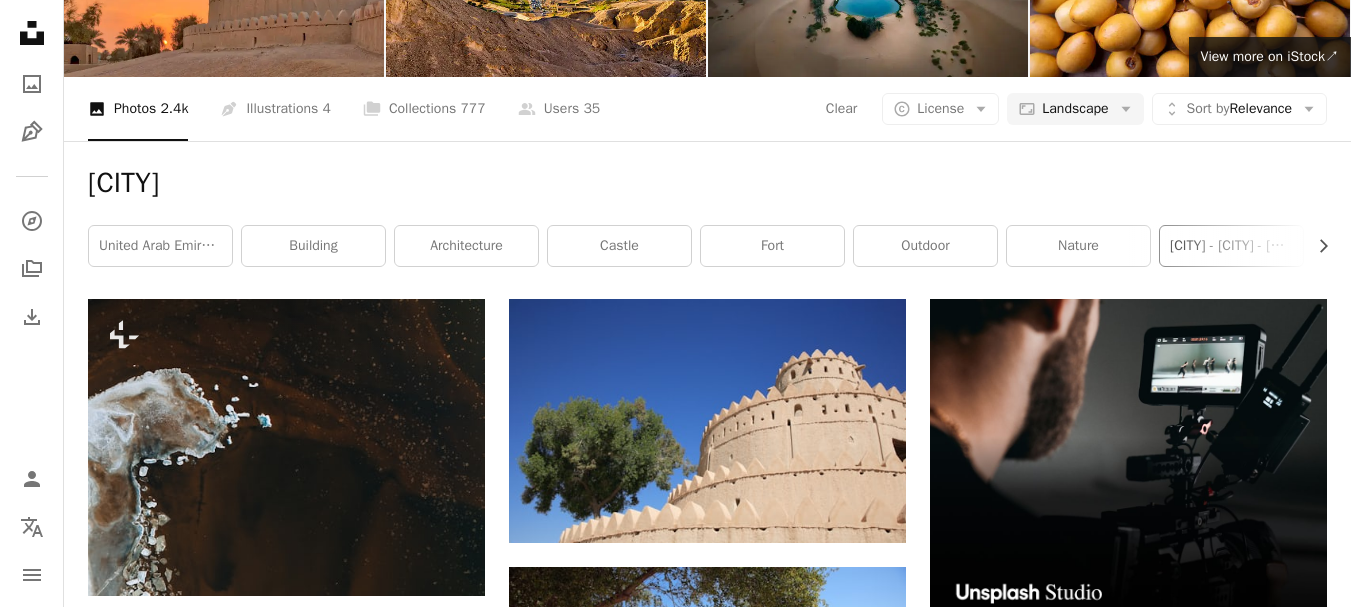 click on "[CITY] - [CITY] - [COUNTRY]" at bounding box center (1231, 246) 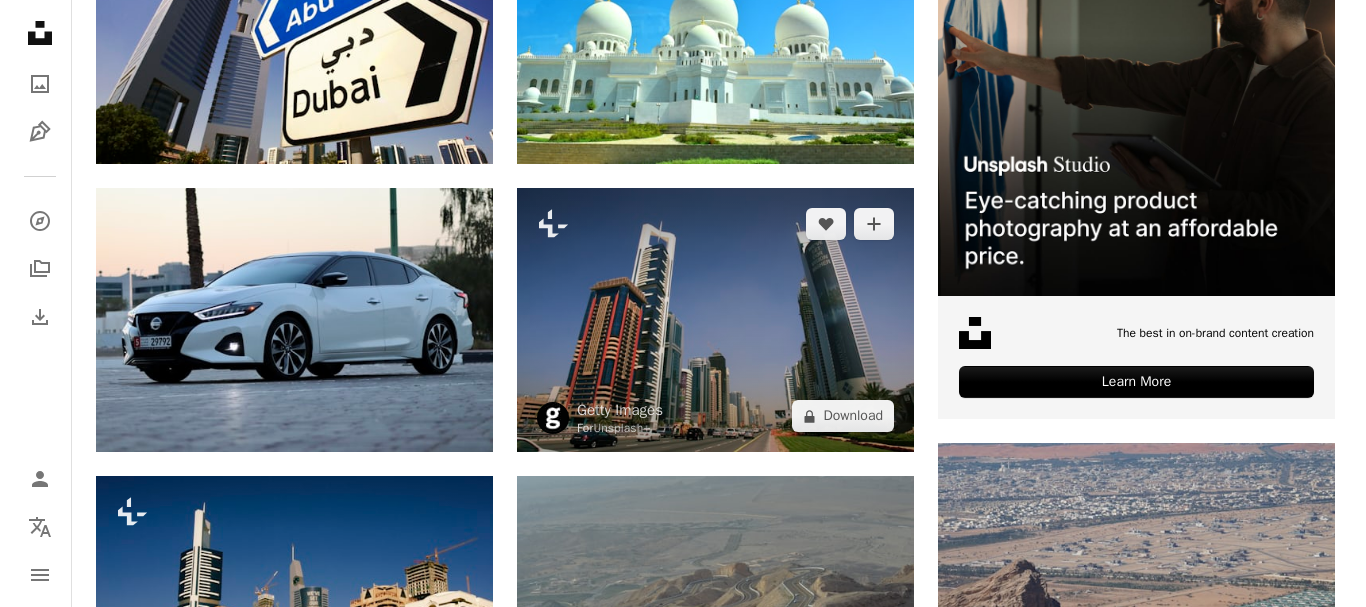 scroll, scrollTop: 800, scrollLeft: 0, axis: vertical 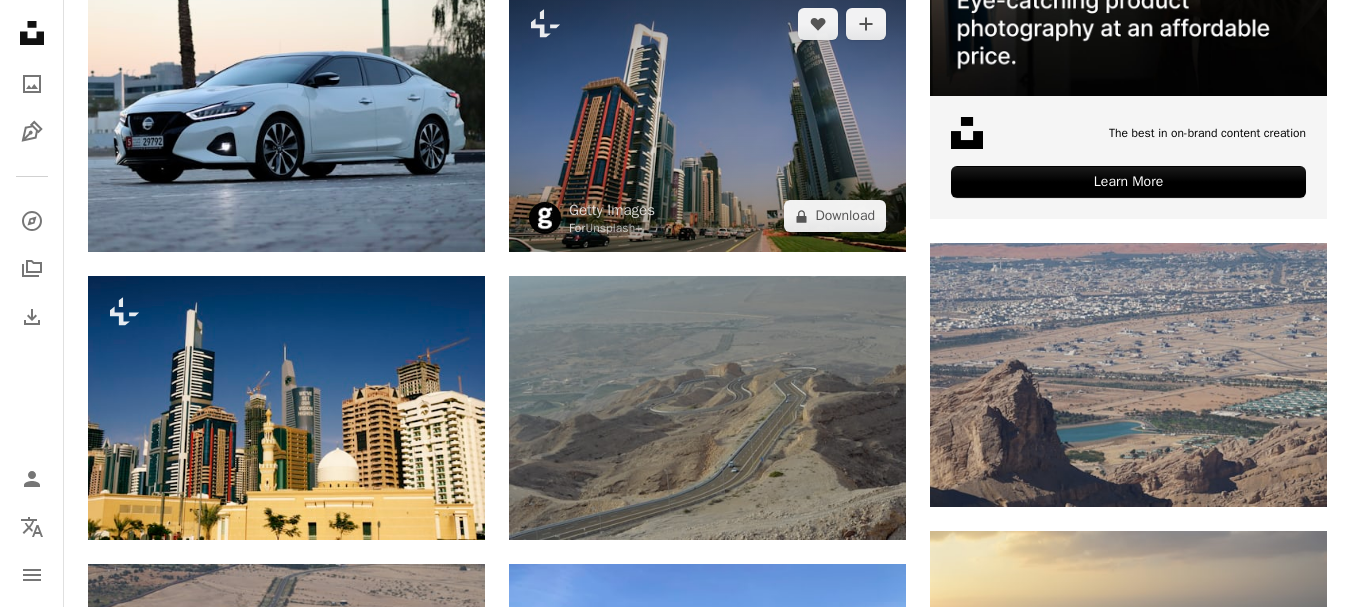 click at bounding box center [707, 120] 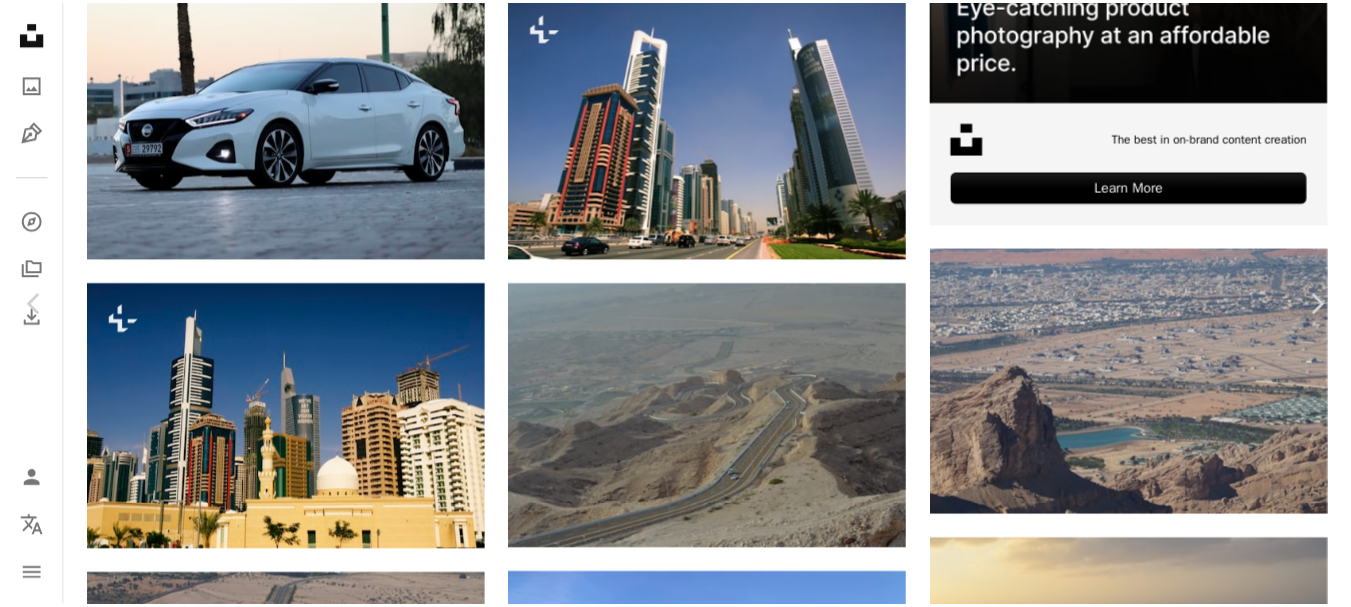 scroll, scrollTop: 400, scrollLeft: 0, axis: vertical 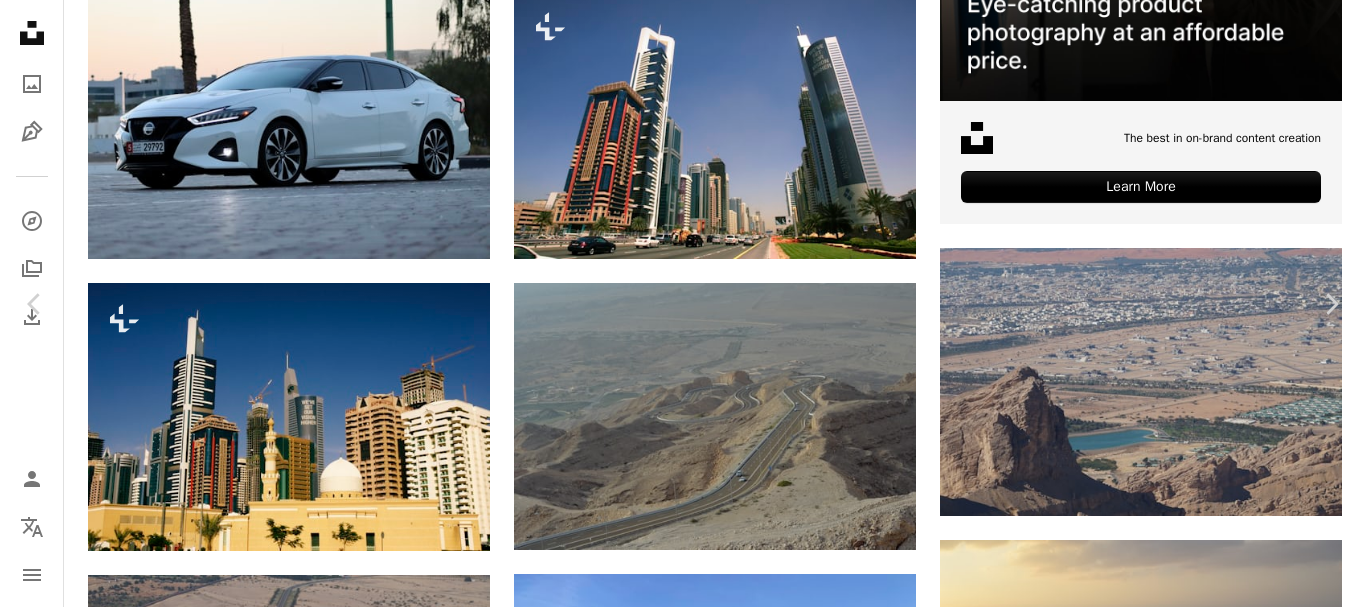 click on "An X shape Chevron left Chevron right [BRAND] For Unsplash+ A heart A plus sign A lock Download Zoom in A forward-right arrow Share More Actions Calendar outlined Published on [DATE] Safety Licensed under the Unsplash+ License car travel city [CITY] photography palm tree cityscape outdoors skyscraper modern horizontal day [COUNTRY] city life color image no people building exterior Free stock photos From this series Plus sign for Unsplash+ Plus sign for Unsplash+ Plus sign for Unsplash+ Related images Plus sign for Unsplash+ A heart A plus sign [BRAND] For Unsplash+ A lock Download Plus sign for Unsplash+ A heart A plus sign [BRAND] For Unsplash+ A lock Download Plus sign for Unsplash+ A heart A plus sign [BRAND] For Unsplash+ A lock Download Plus sign for Unsplash+ A heart A plus sign [BRAND] For Unsplash+ A lock" at bounding box center [683, 3209] 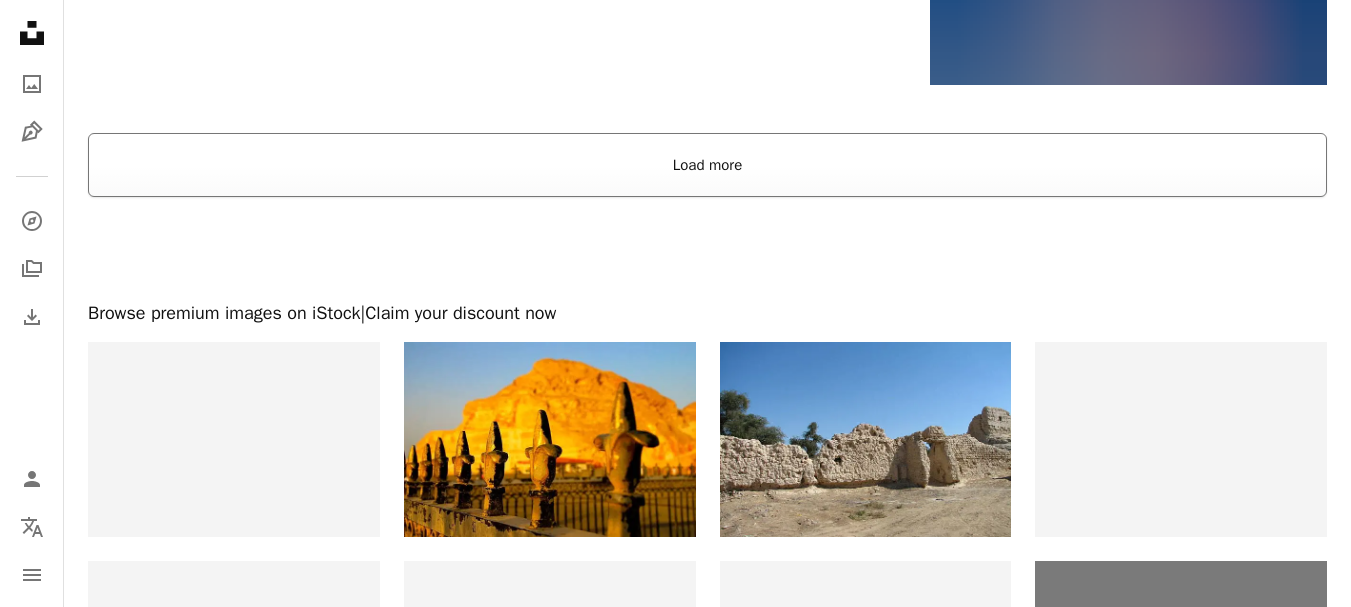scroll, scrollTop: 2600, scrollLeft: 0, axis: vertical 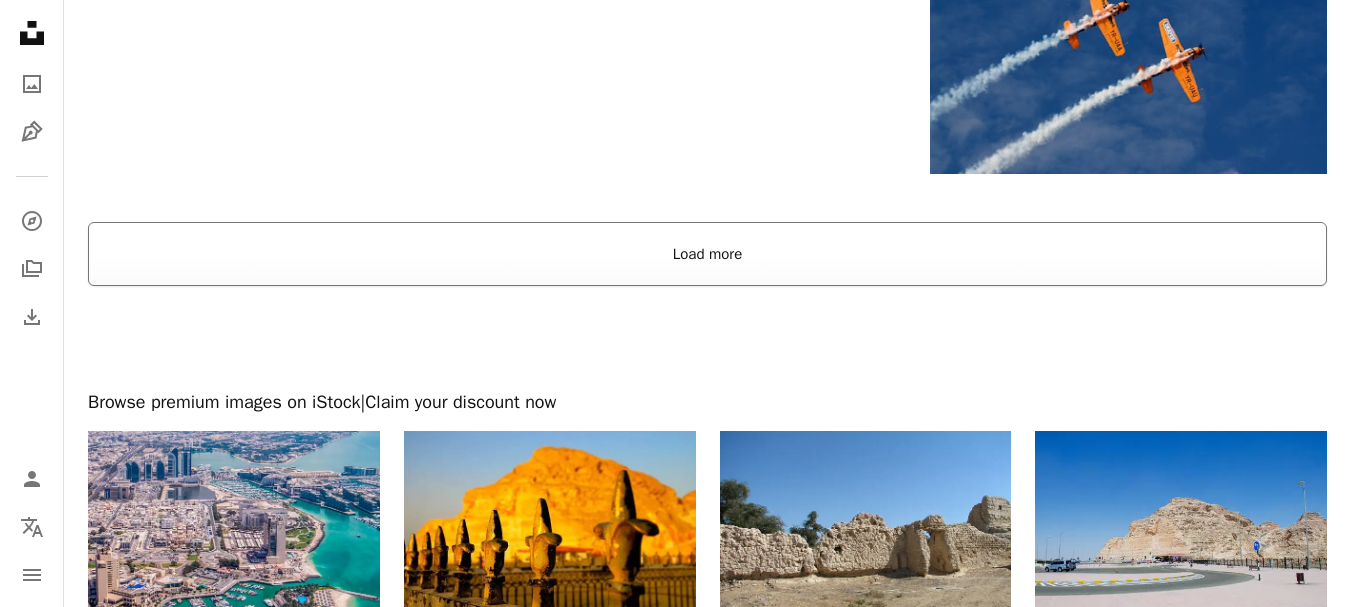 click on "Load more" at bounding box center [707, 254] 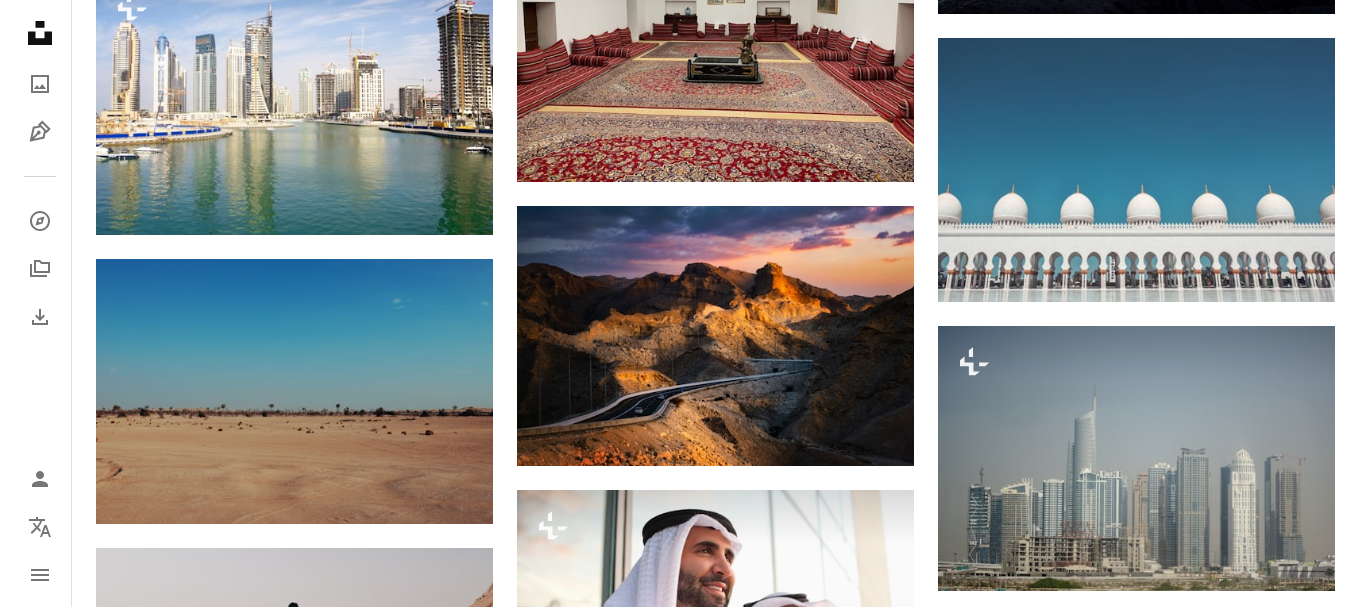 scroll, scrollTop: 4800, scrollLeft: 0, axis: vertical 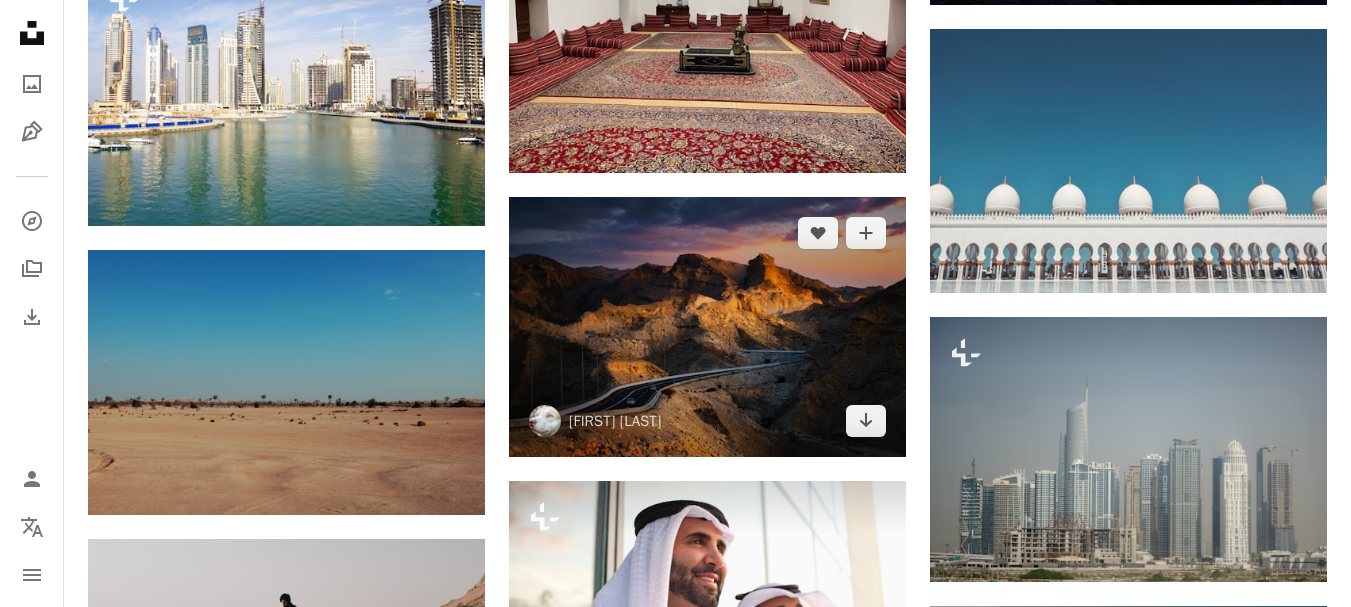 click at bounding box center (707, 327) 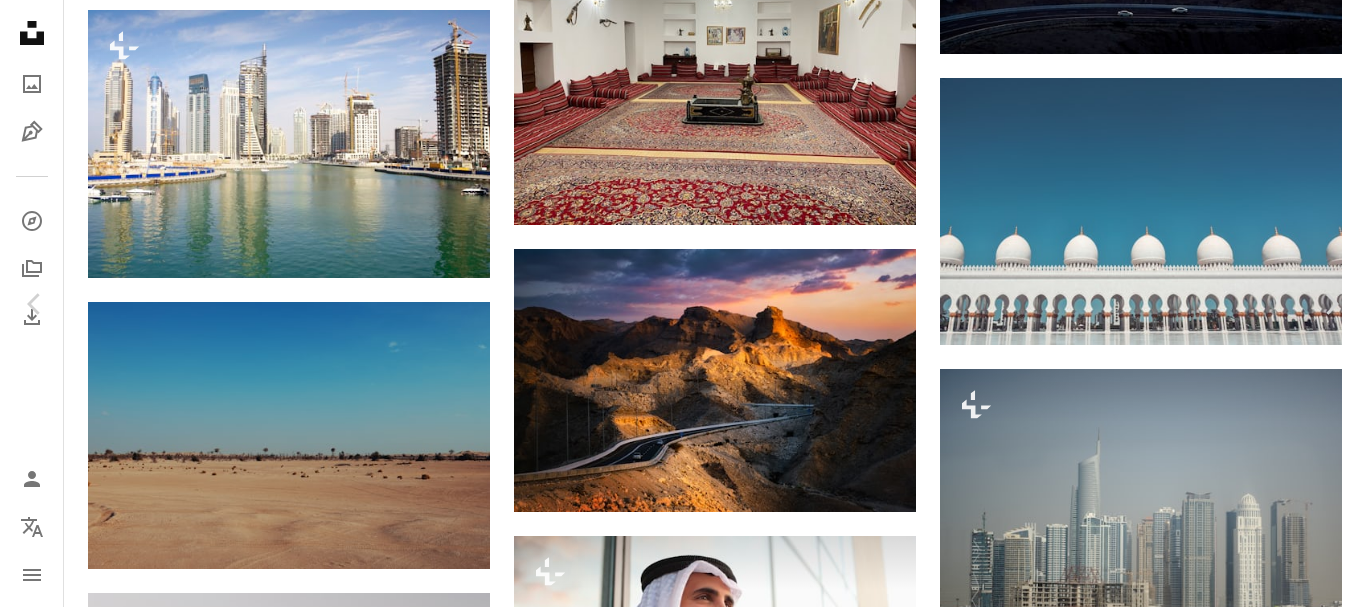scroll, scrollTop: 400, scrollLeft: 0, axis: vertical 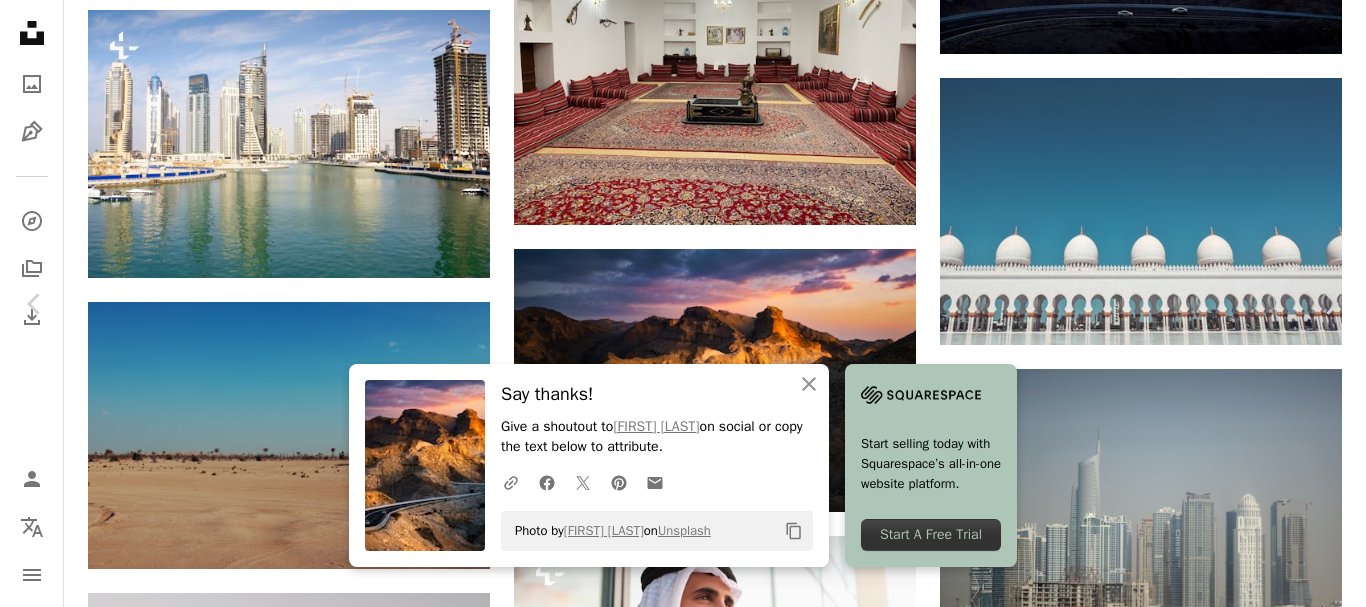 click on "Chevron down" 